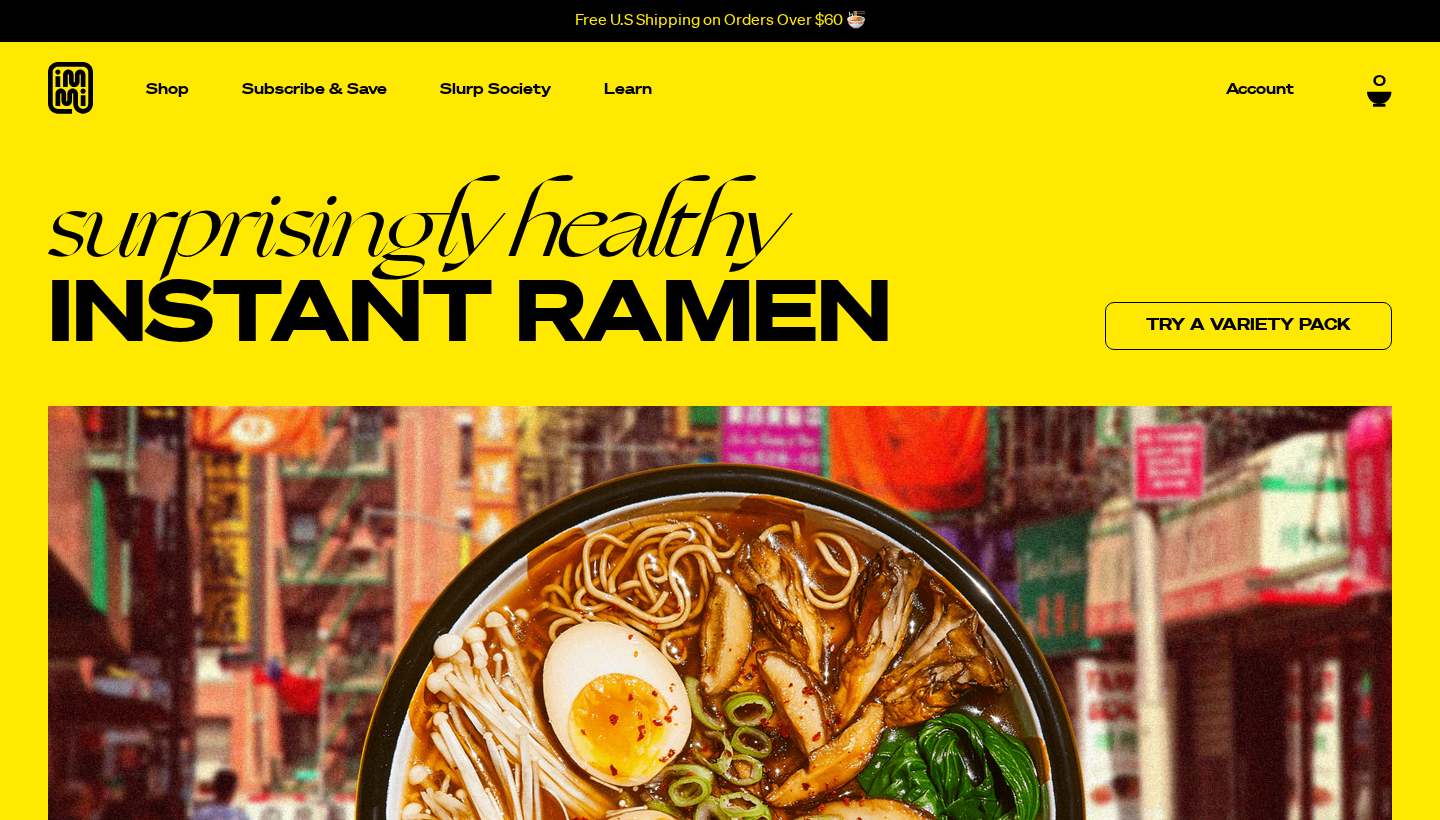 scroll, scrollTop: 0, scrollLeft: 0, axis: both 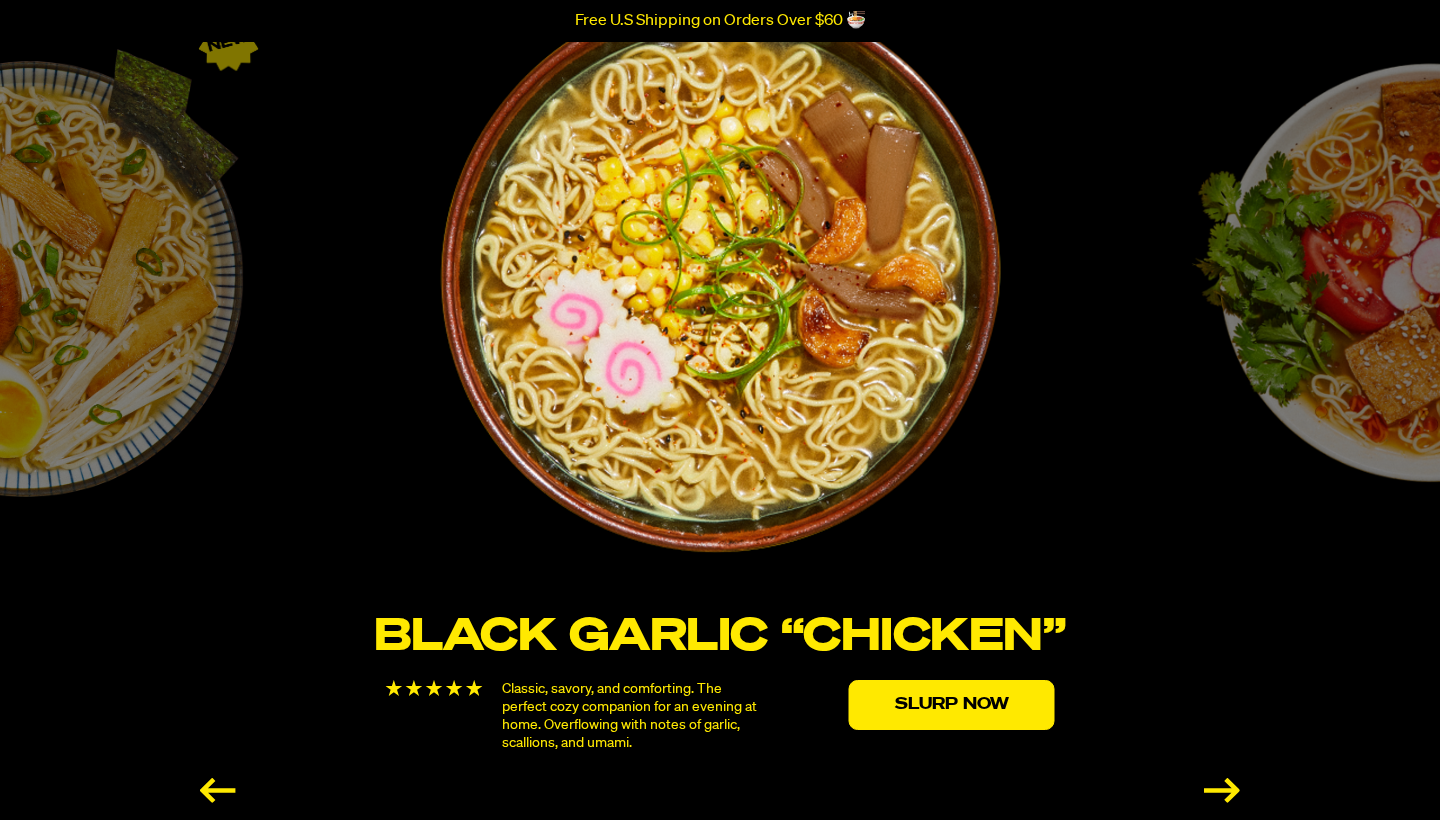 click at bounding box center (1222, 790) 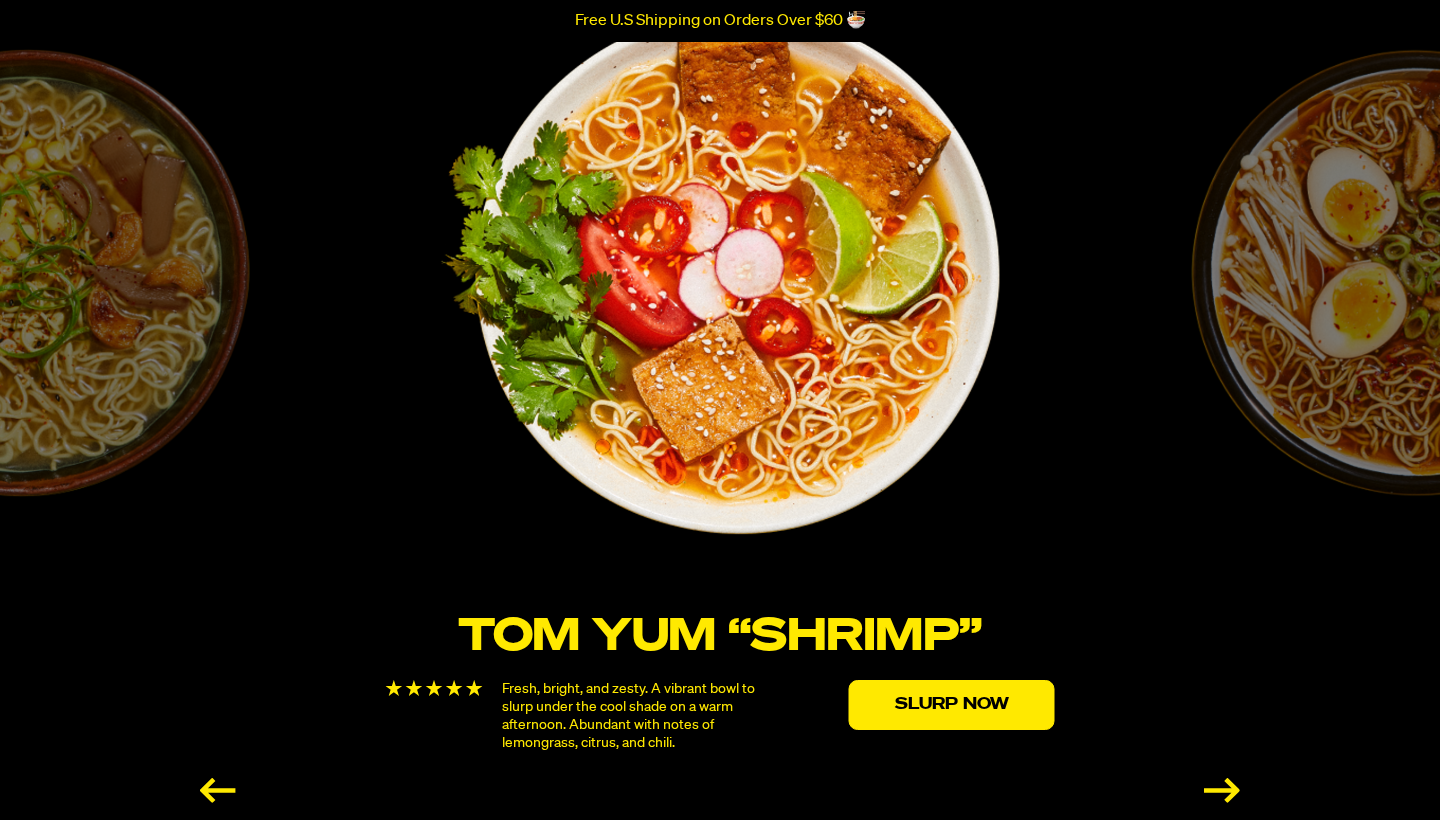 click at bounding box center [1222, 790] 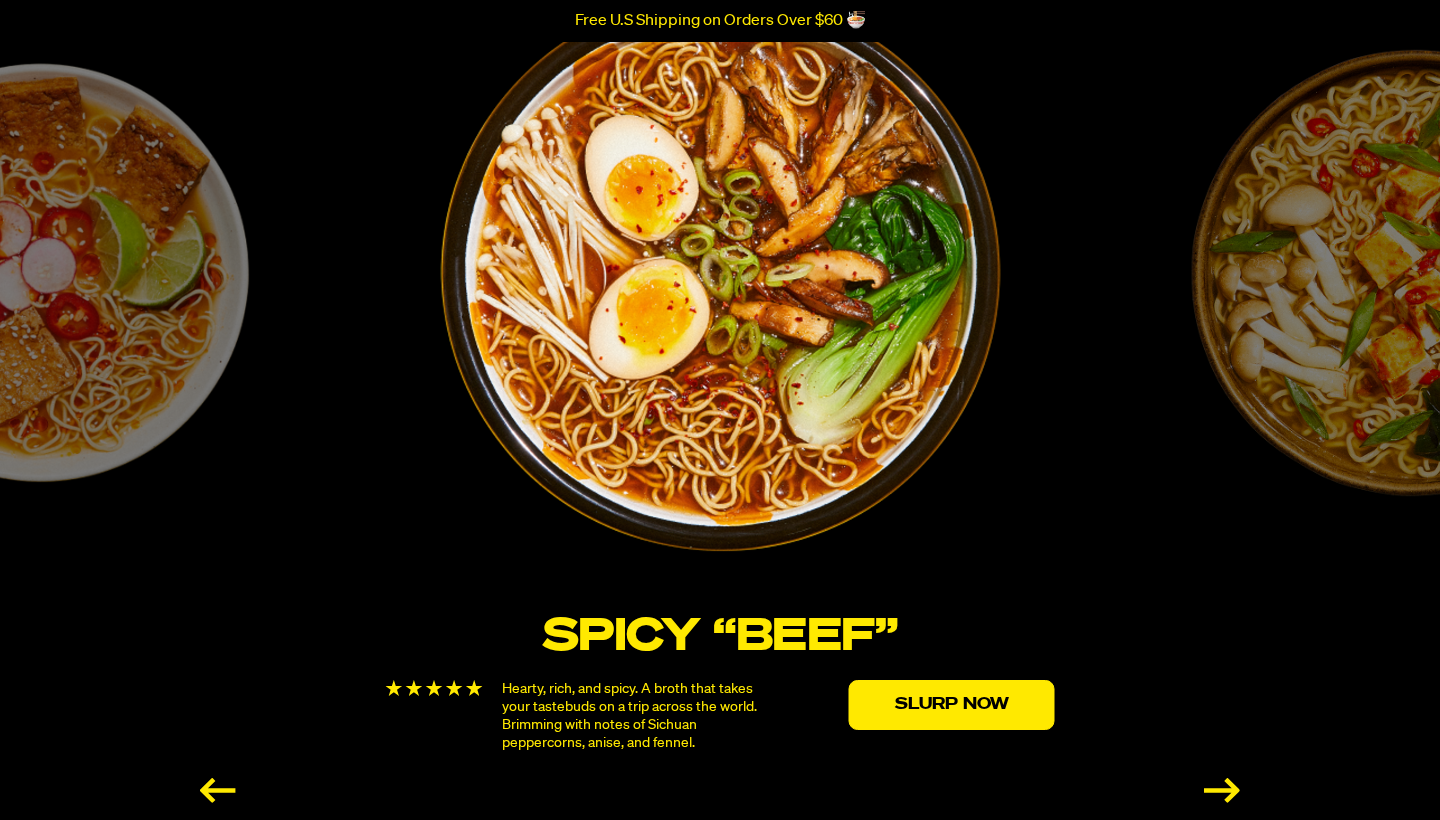 click at bounding box center (1222, 790) 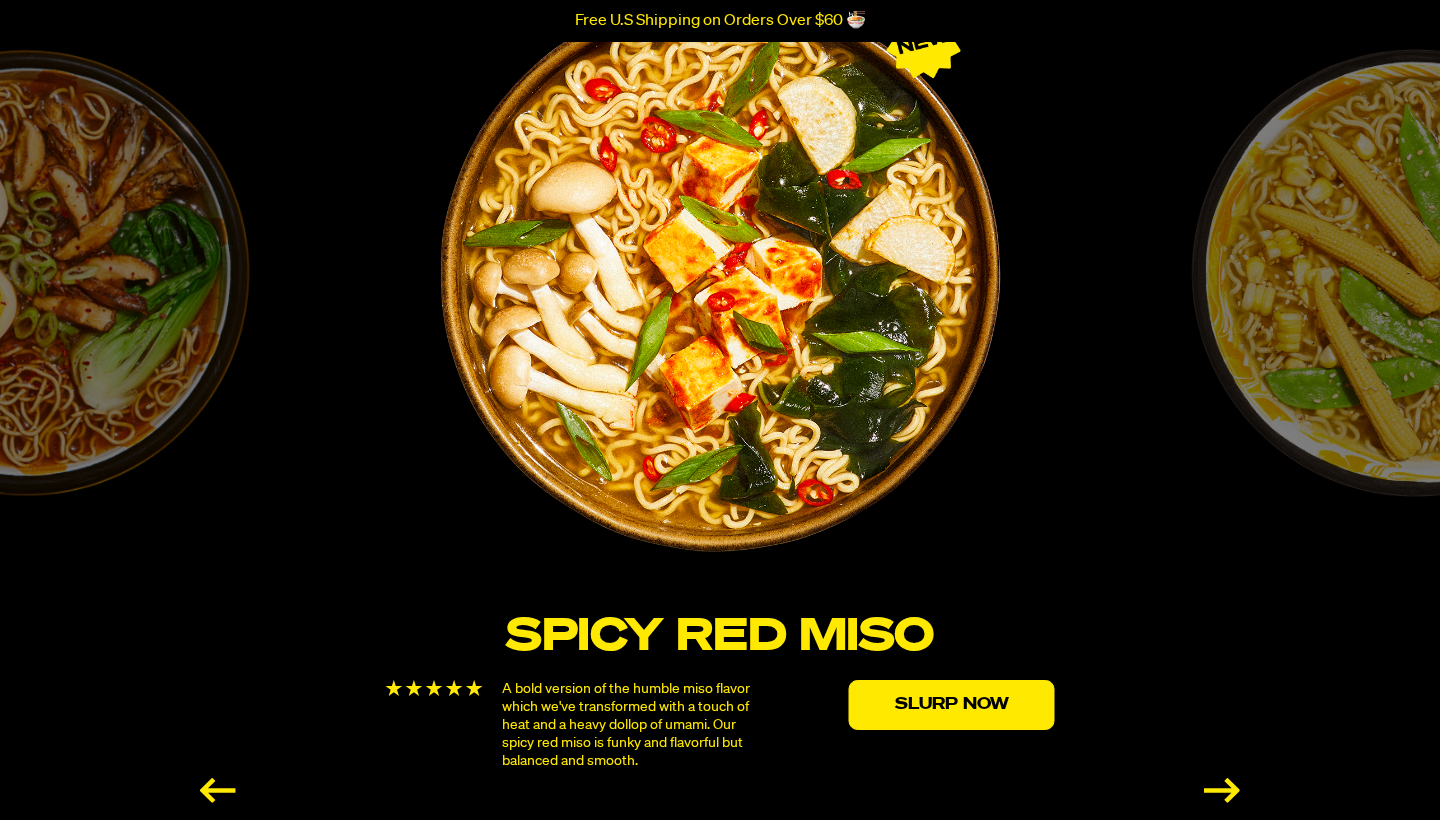 click at bounding box center [1222, 790] 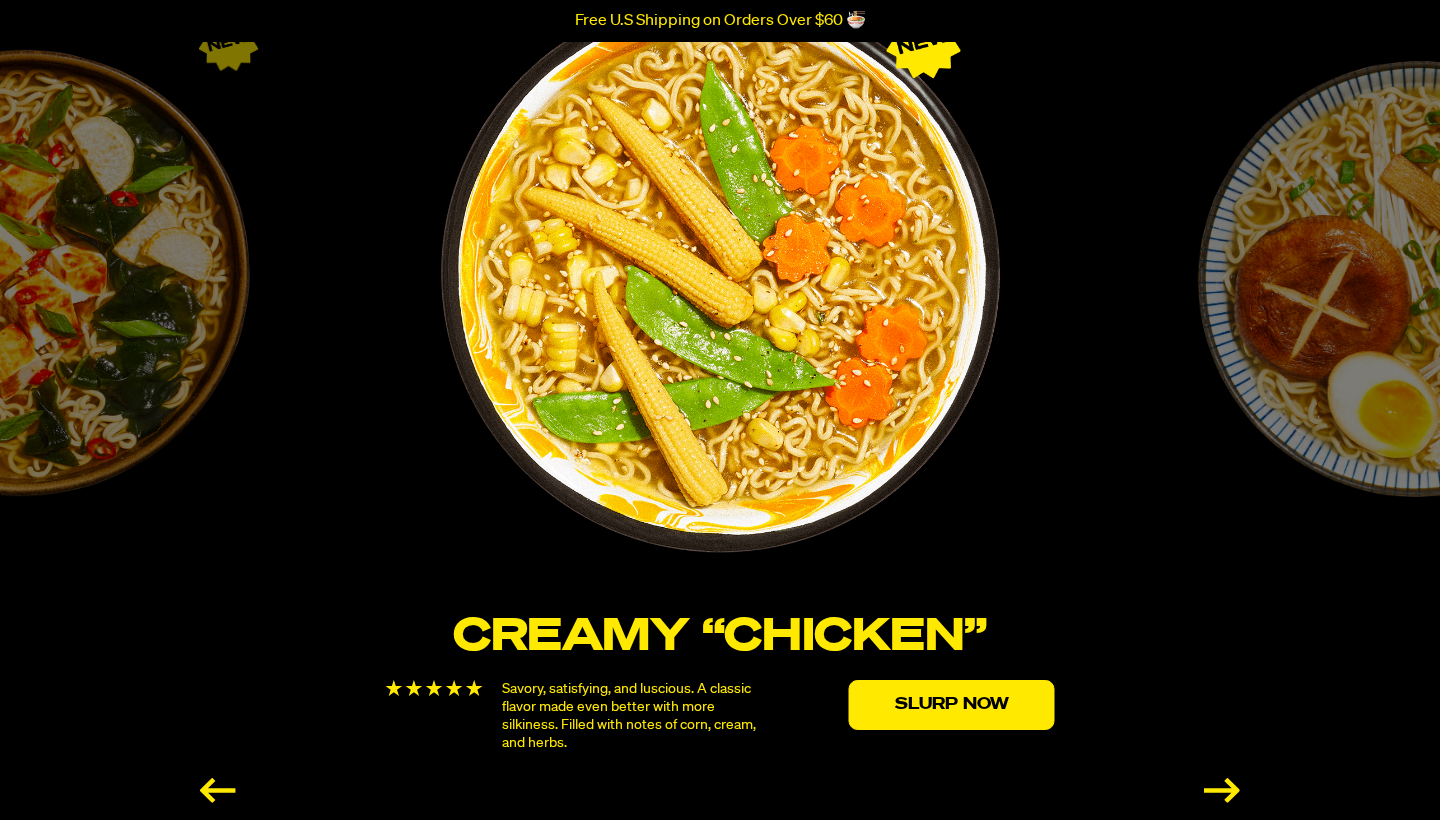 click at bounding box center [1222, 790] 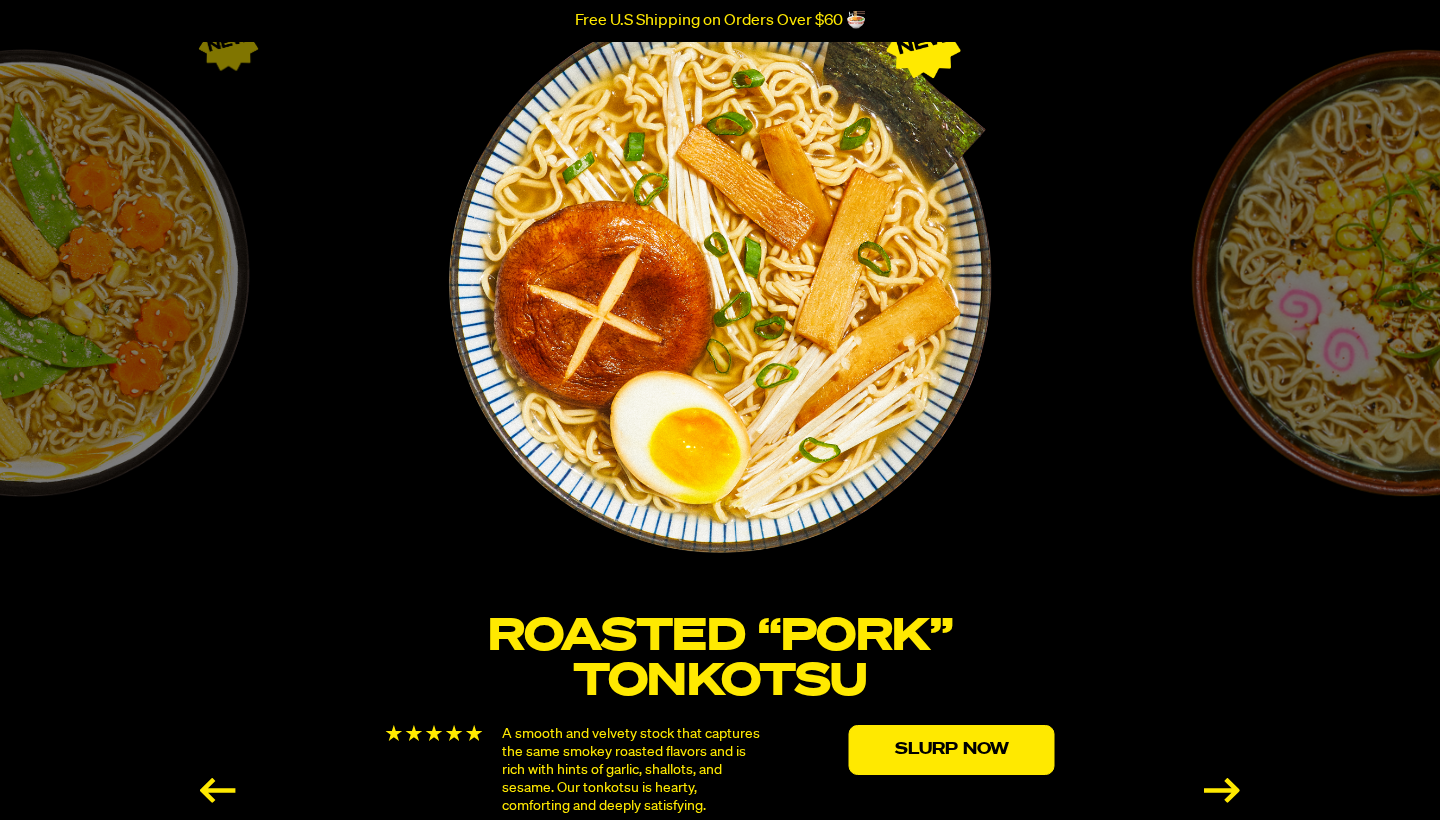 click at bounding box center (1222, 790) 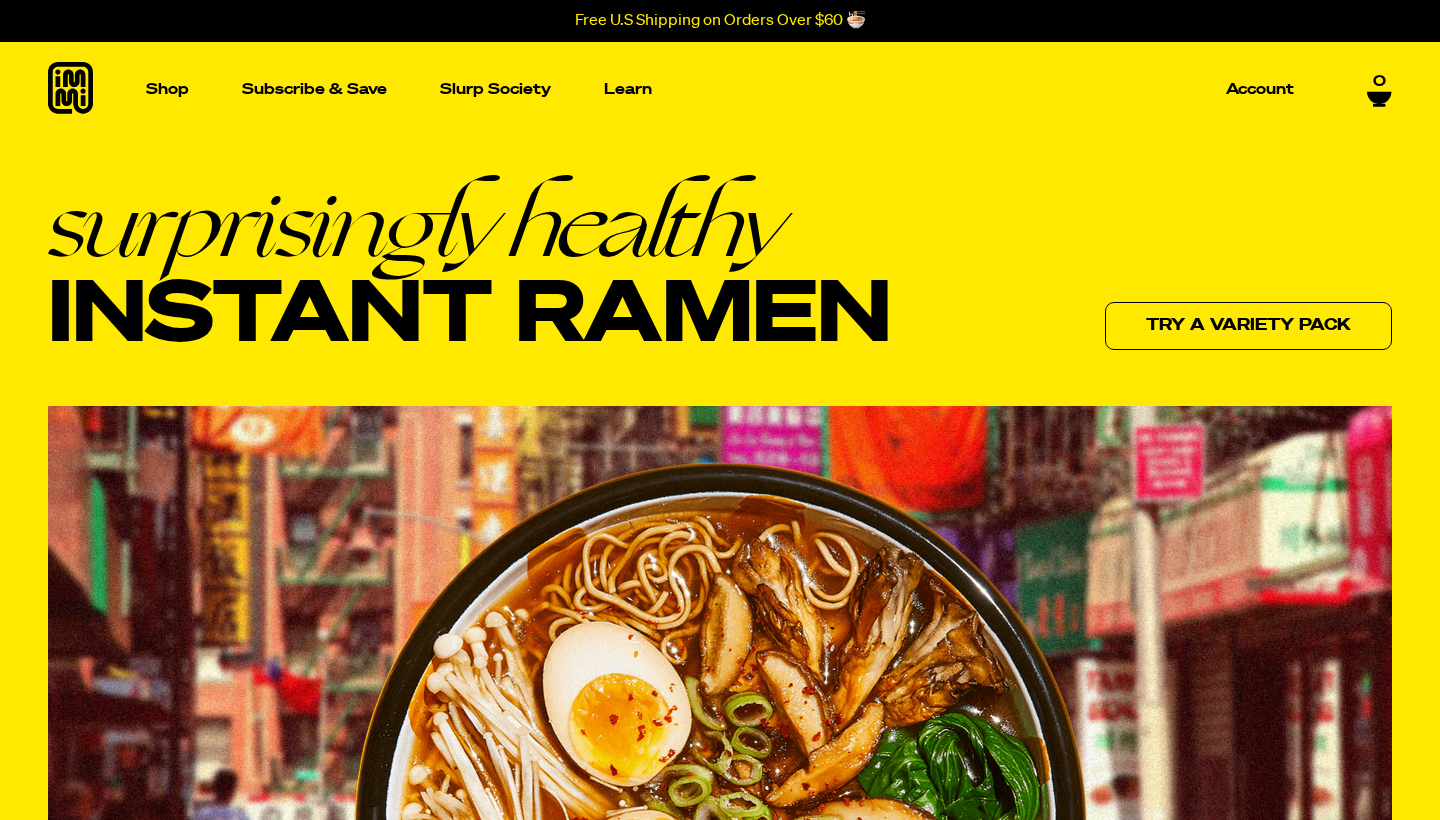 scroll, scrollTop: 0, scrollLeft: 0, axis: both 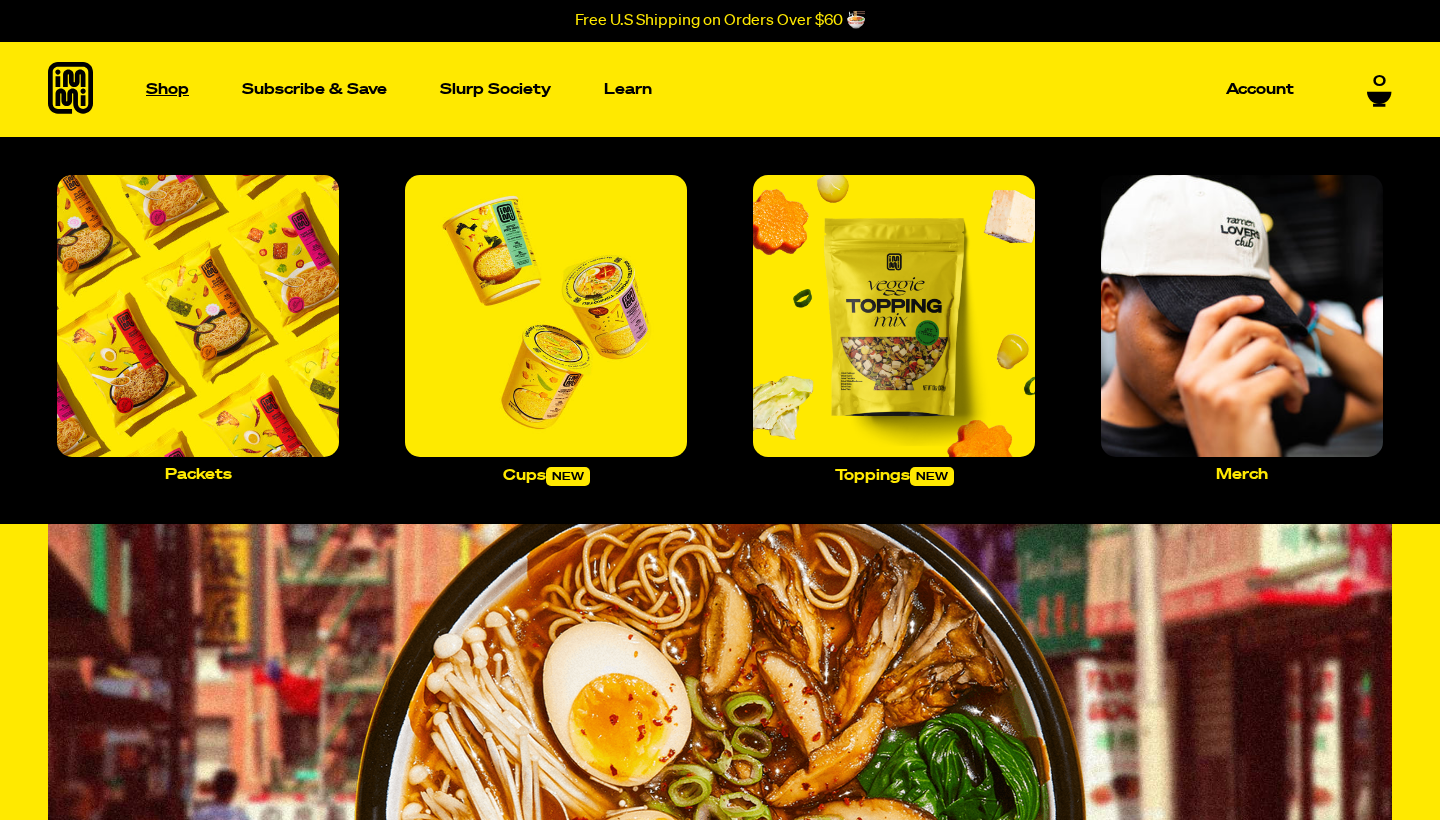 click on "Shop" at bounding box center (167, 89) 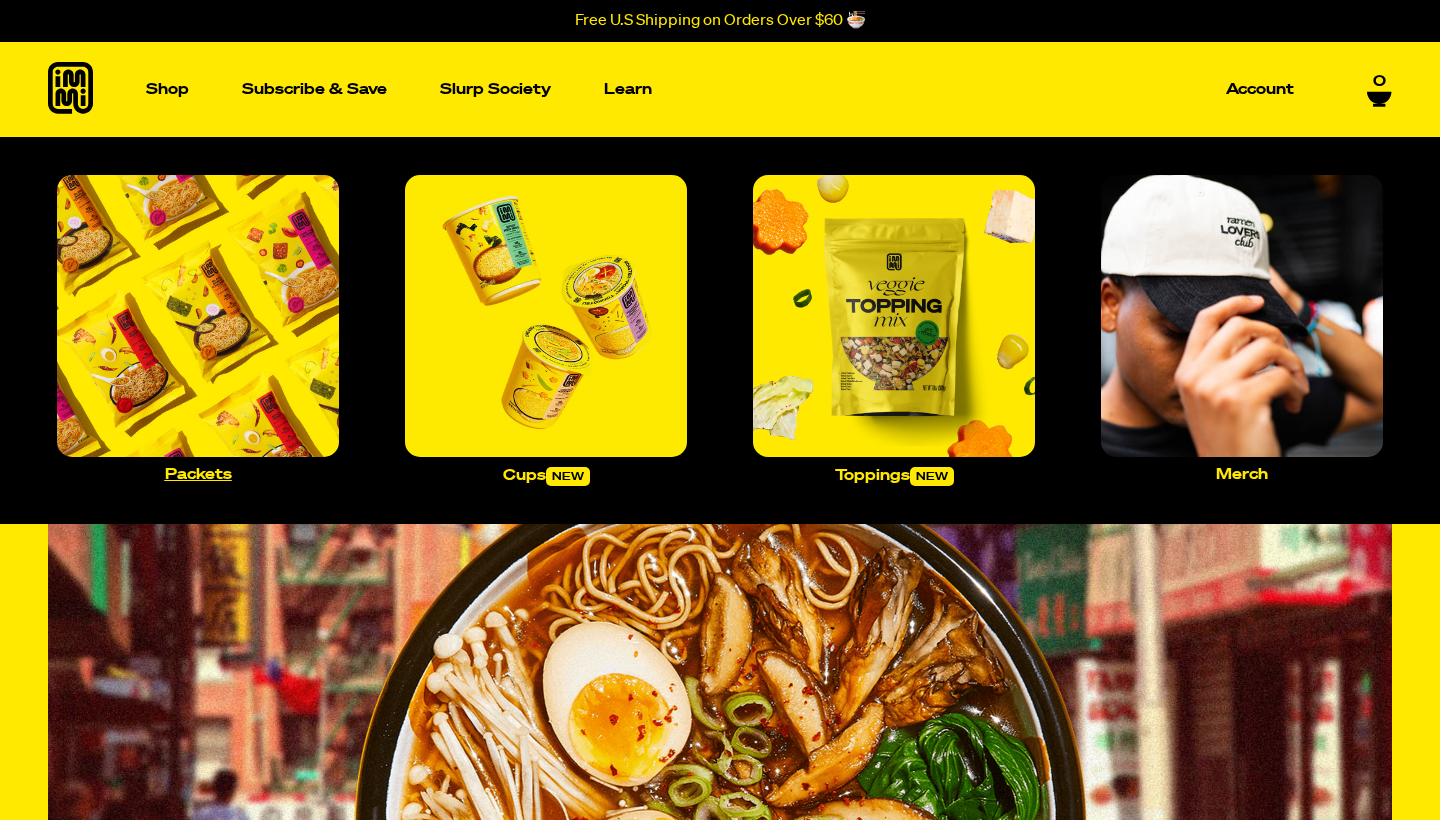 click on "Packets" at bounding box center (198, 474) 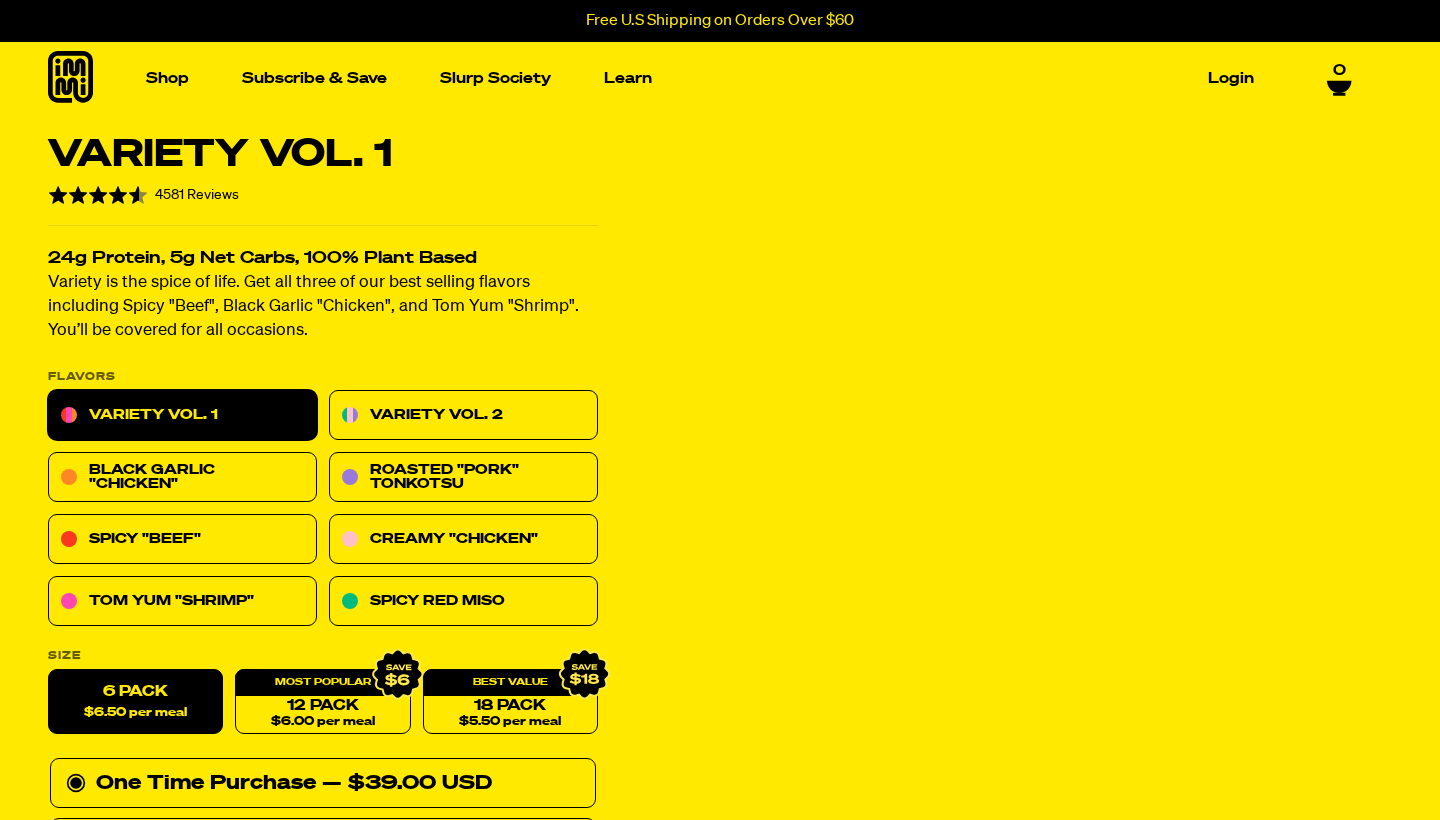 scroll, scrollTop: 0, scrollLeft: 0, axis: both 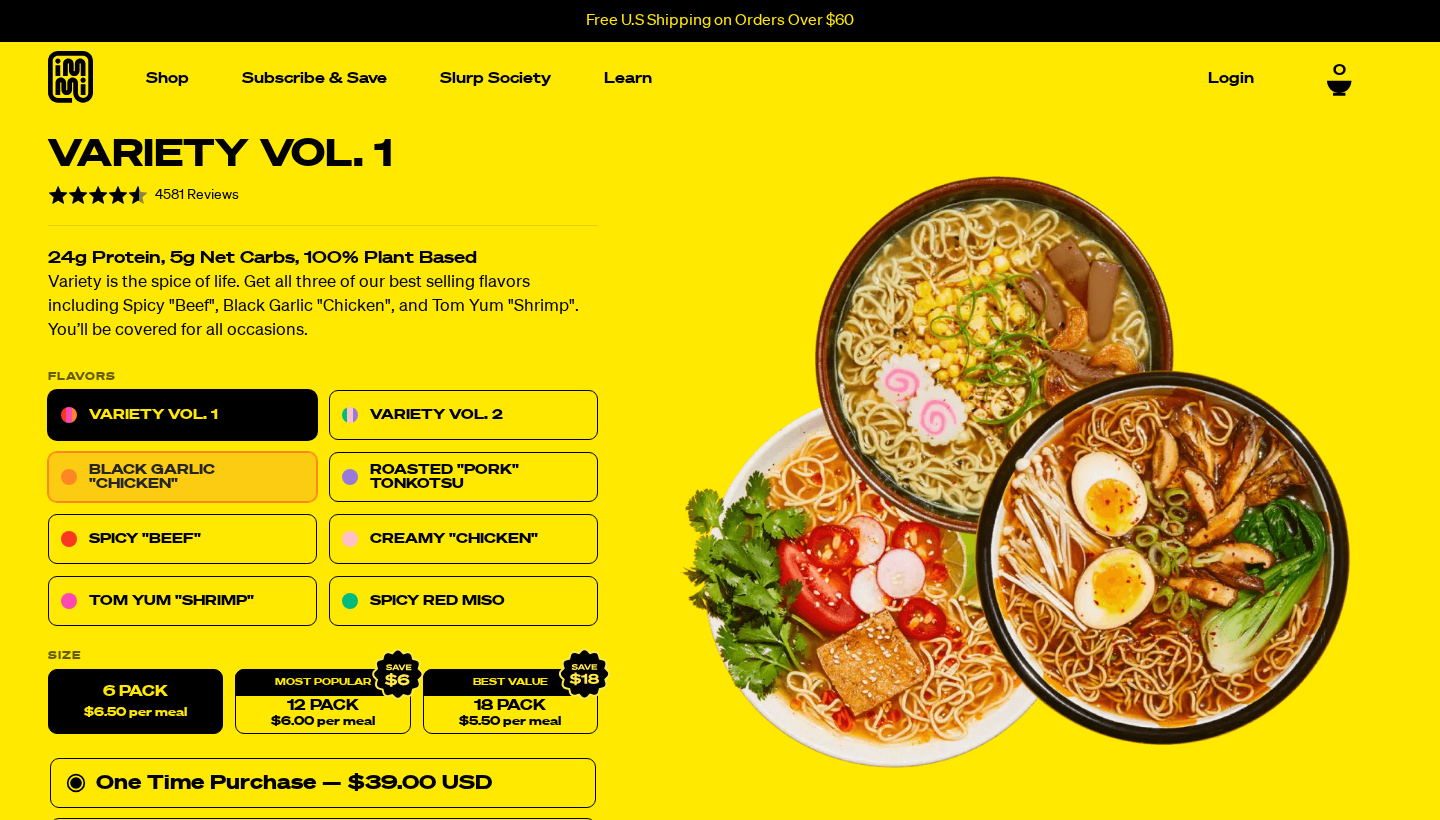 click on "Black Garlic "Chicken"" at bounding box center [182, 478] 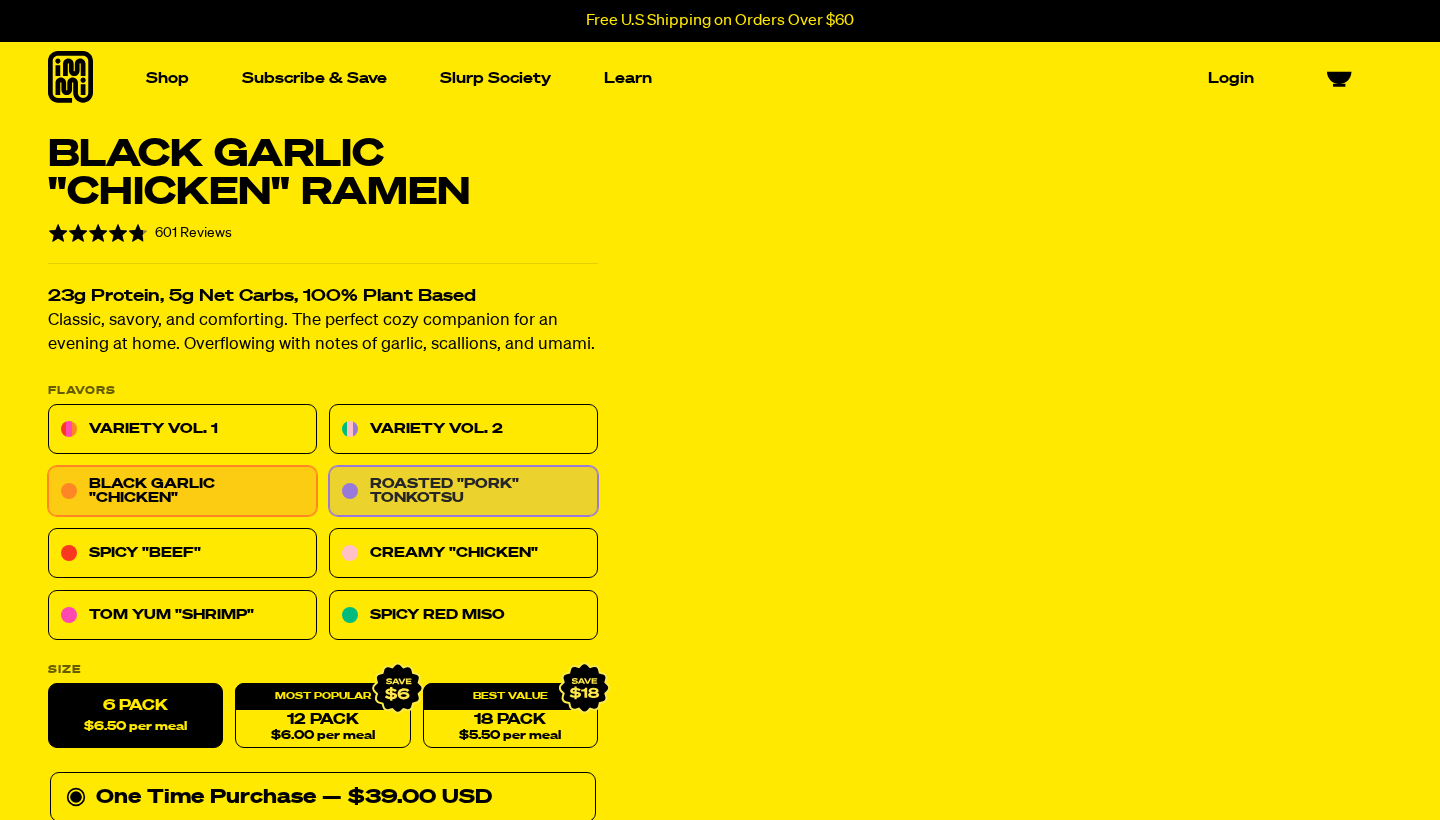 scroll, scrollTop: 0, scrollLeft: 0, axis: both 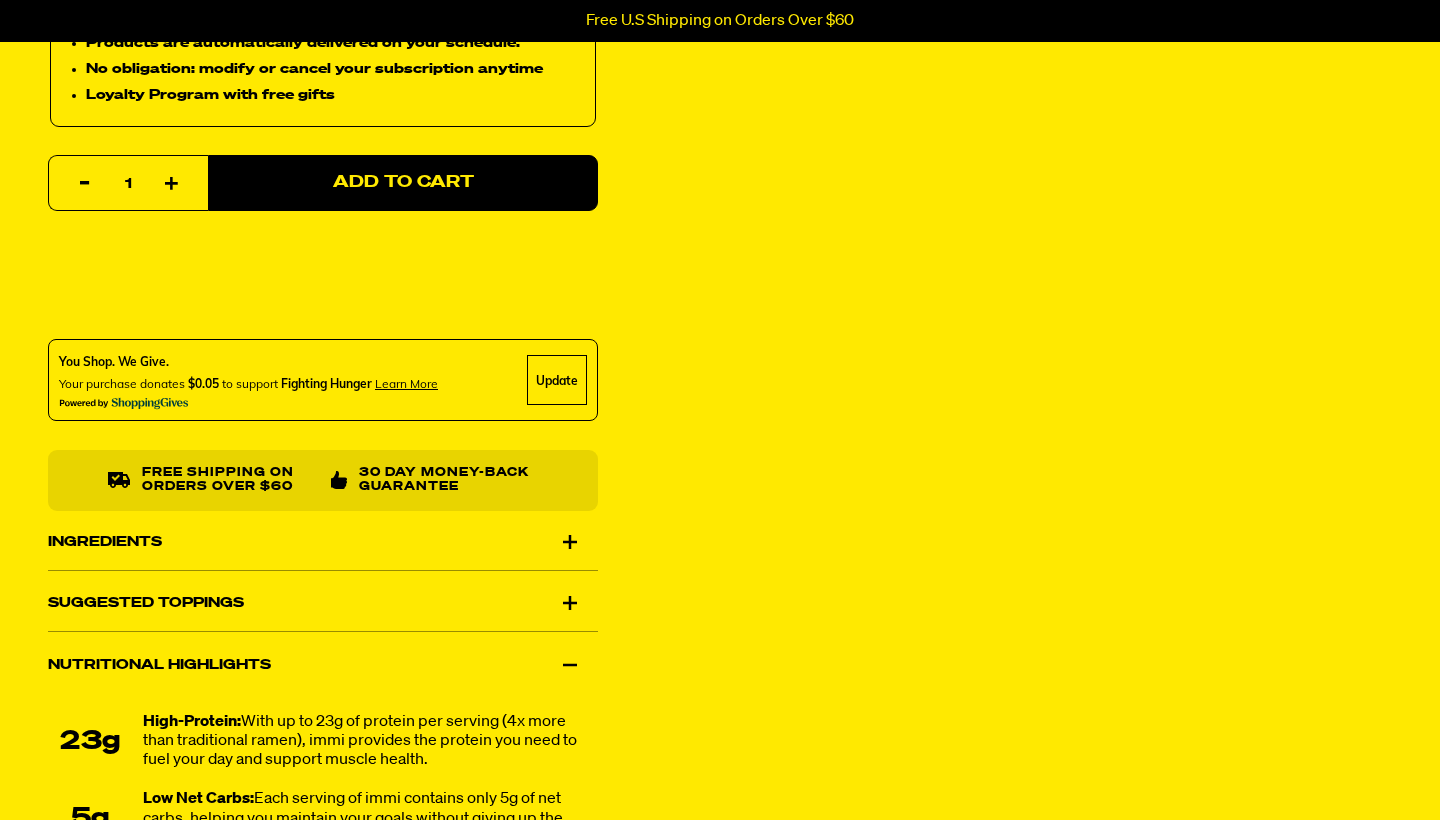 click on "Ingredients" at bounding box center (323, 542) 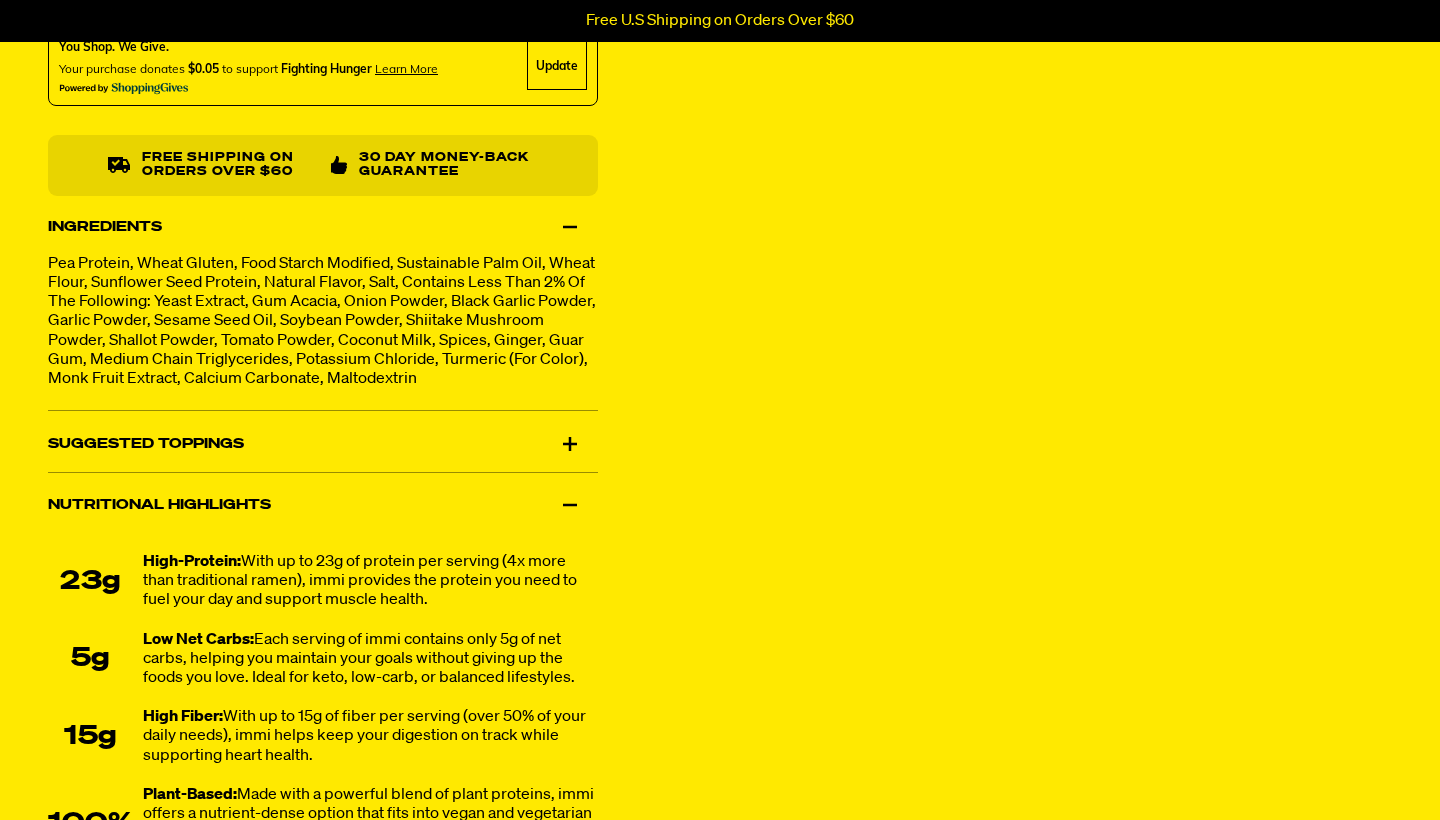scroll, scrollTop: 1315, scrollLeft: 0, axis: vertical 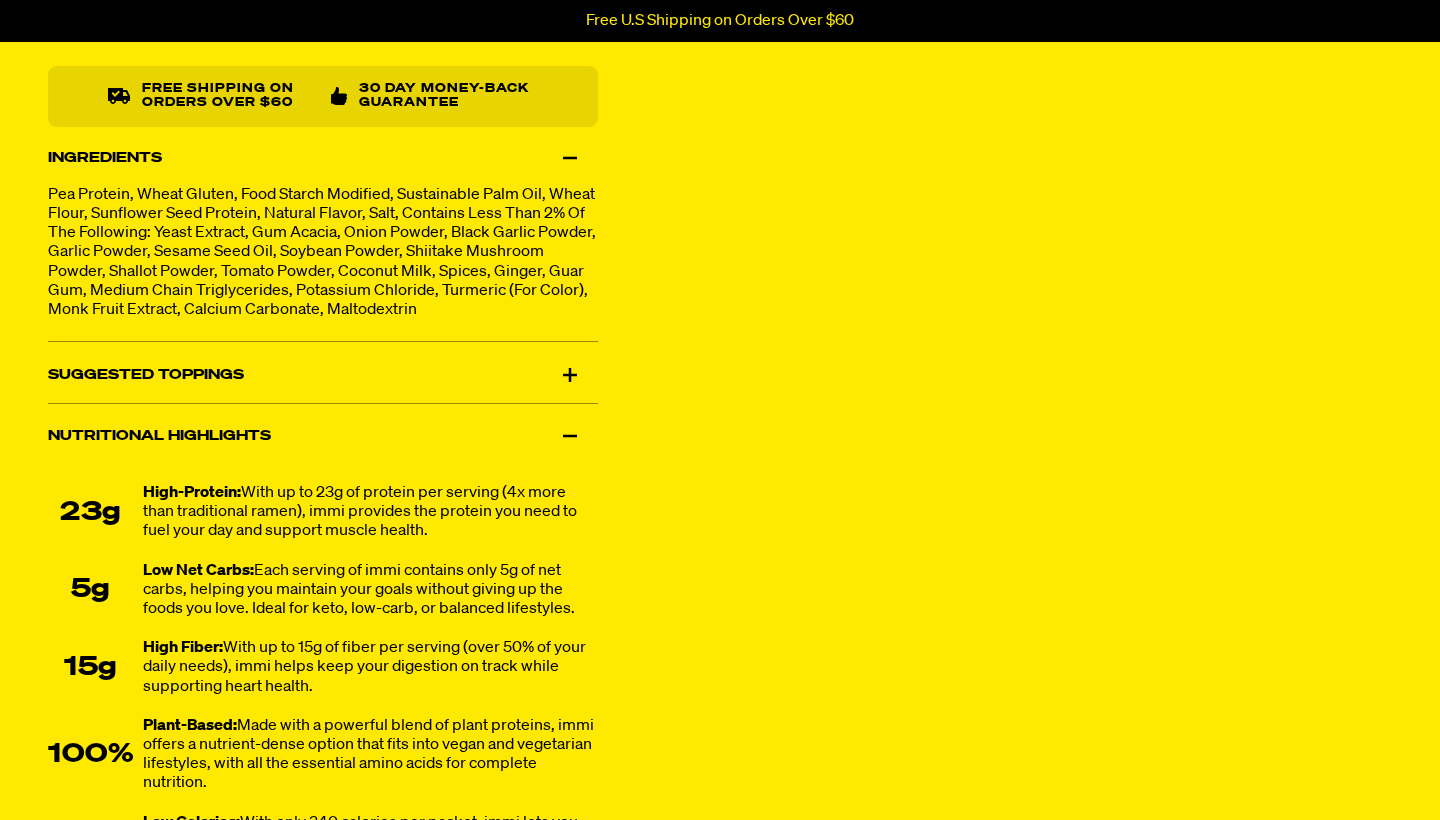 click on "Suggested Toppings" at bounding box center (323, 375) 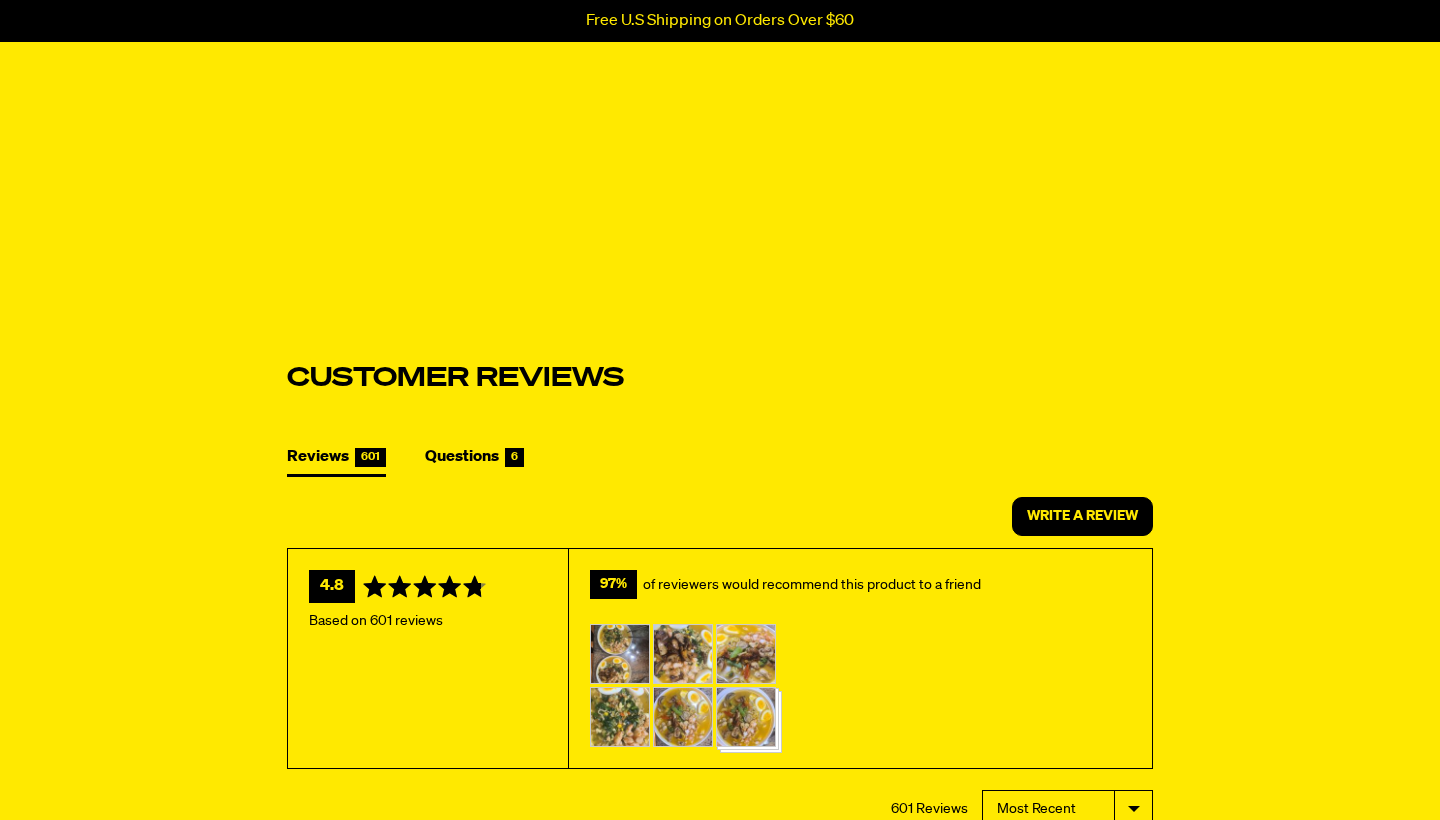scroll, scrollTop: 7212, scrollLeft: 0, axis: vertical 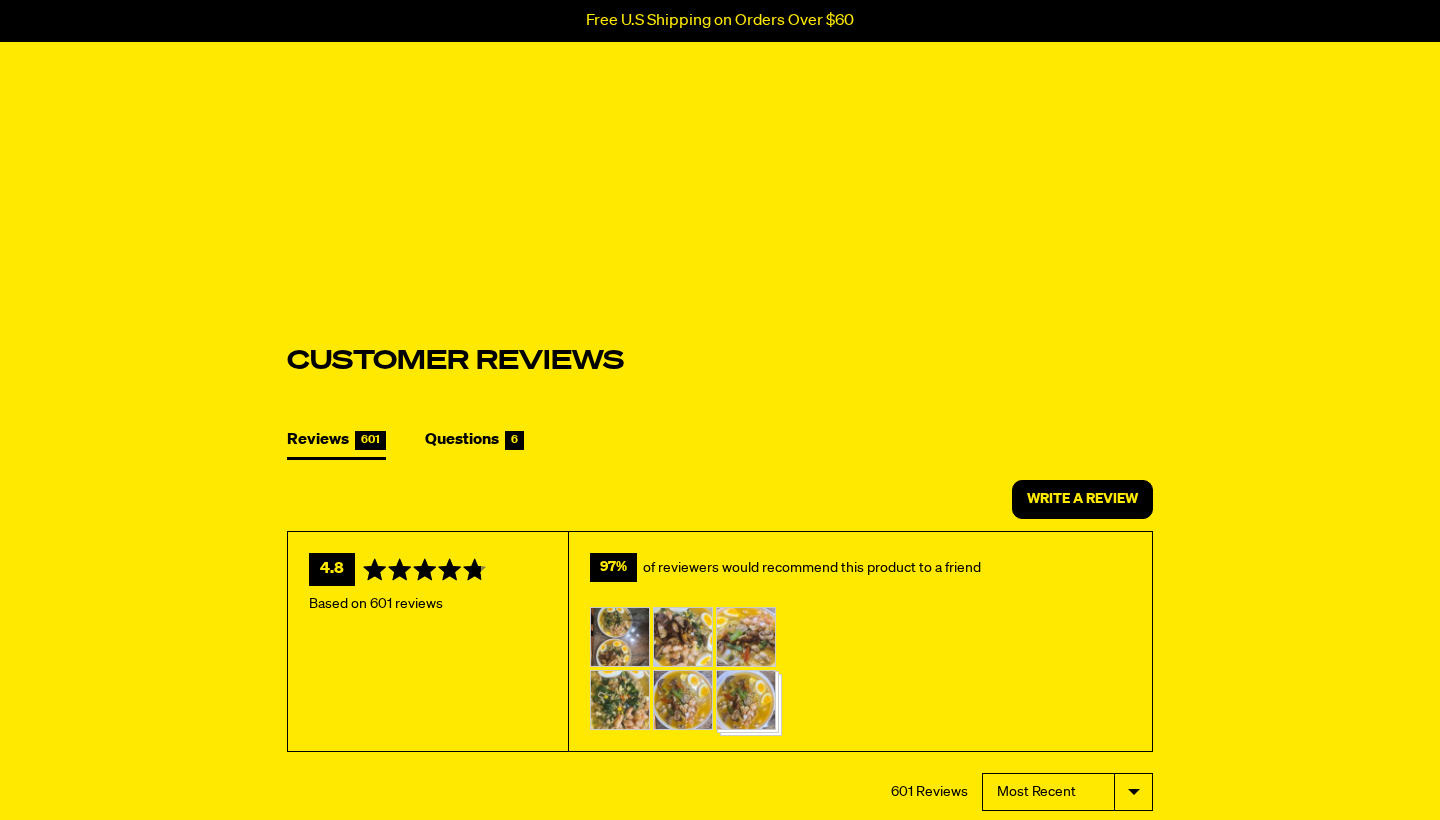 click at bounding box center [620, 637] 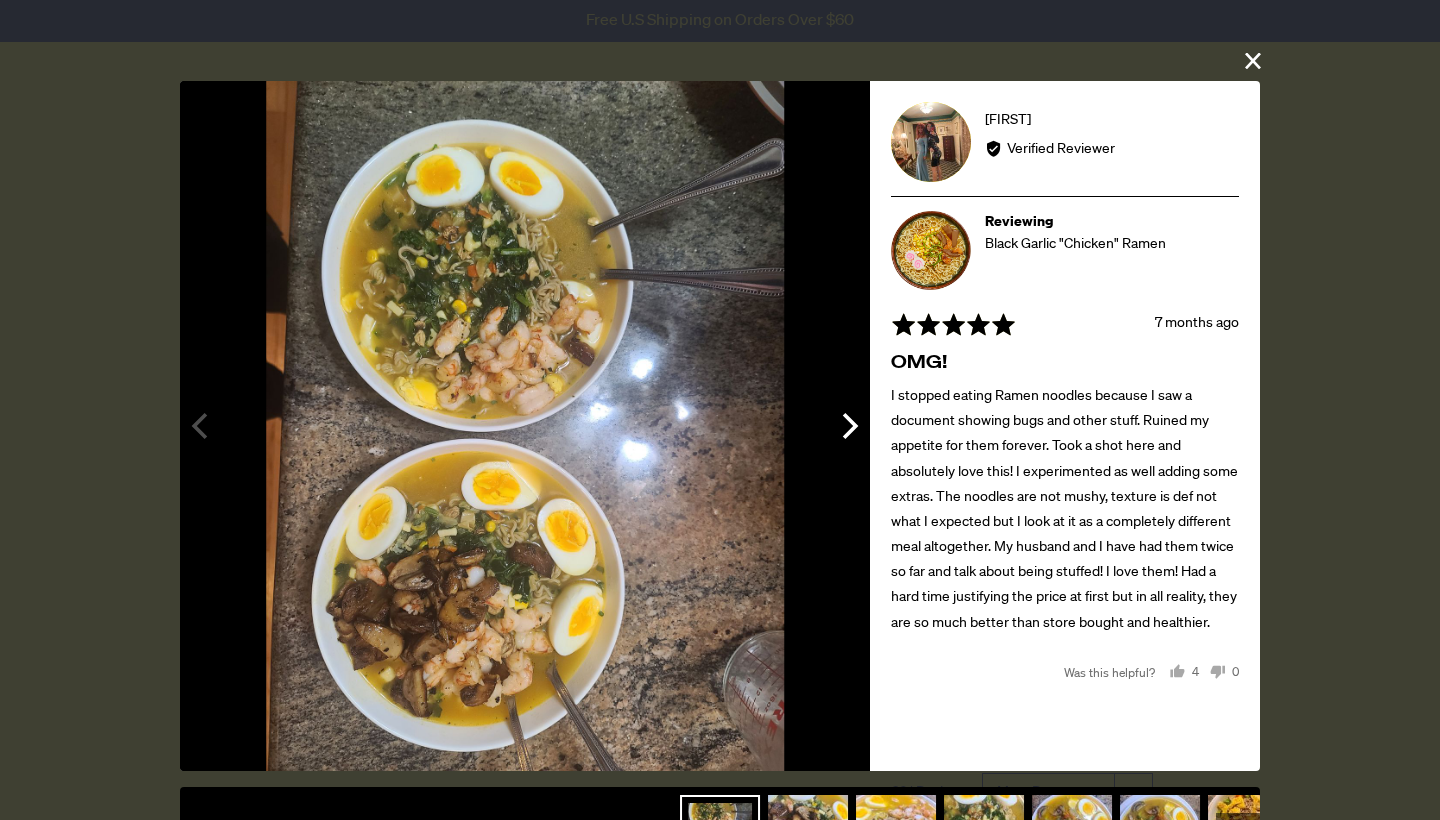 click 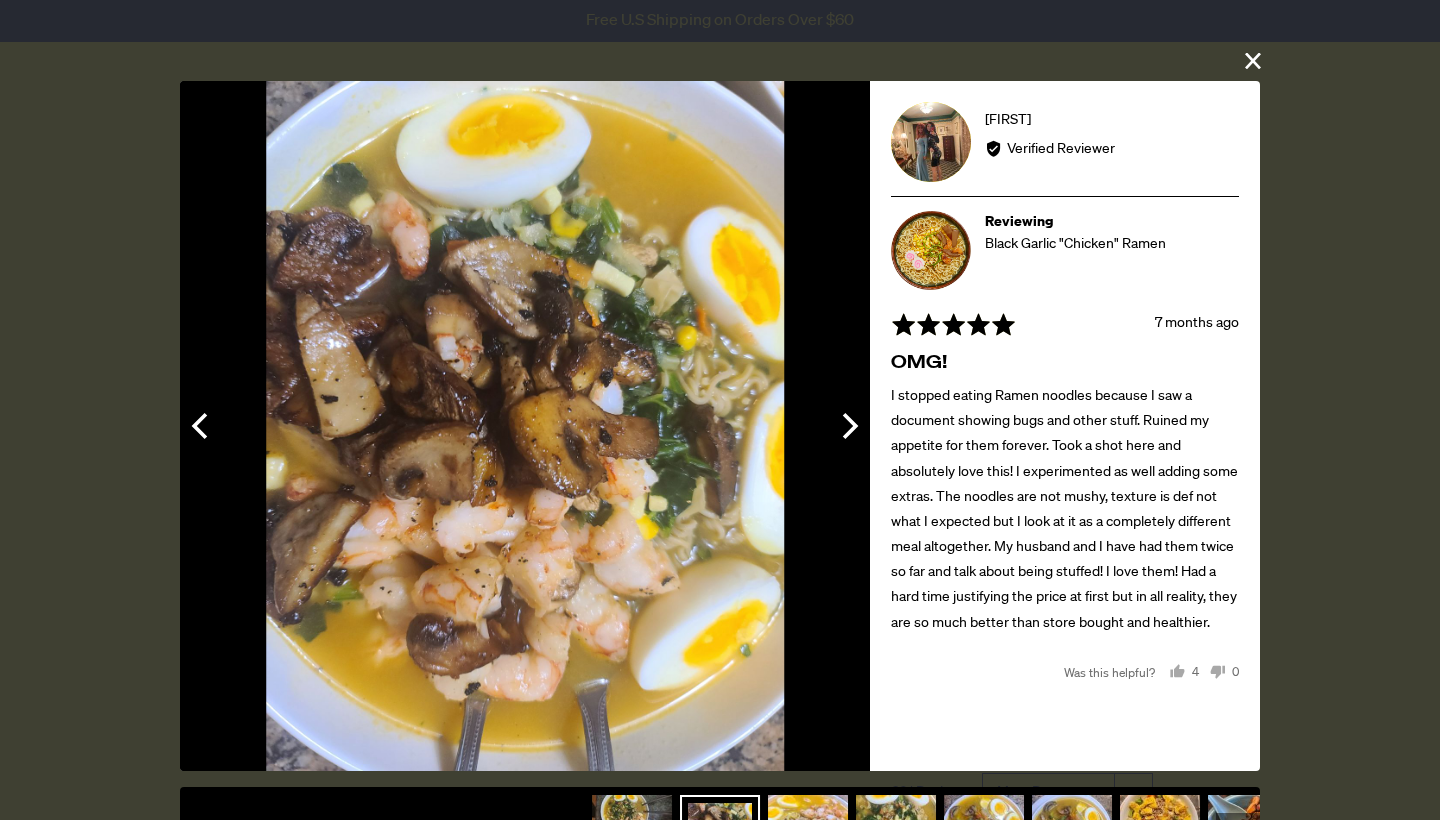 click 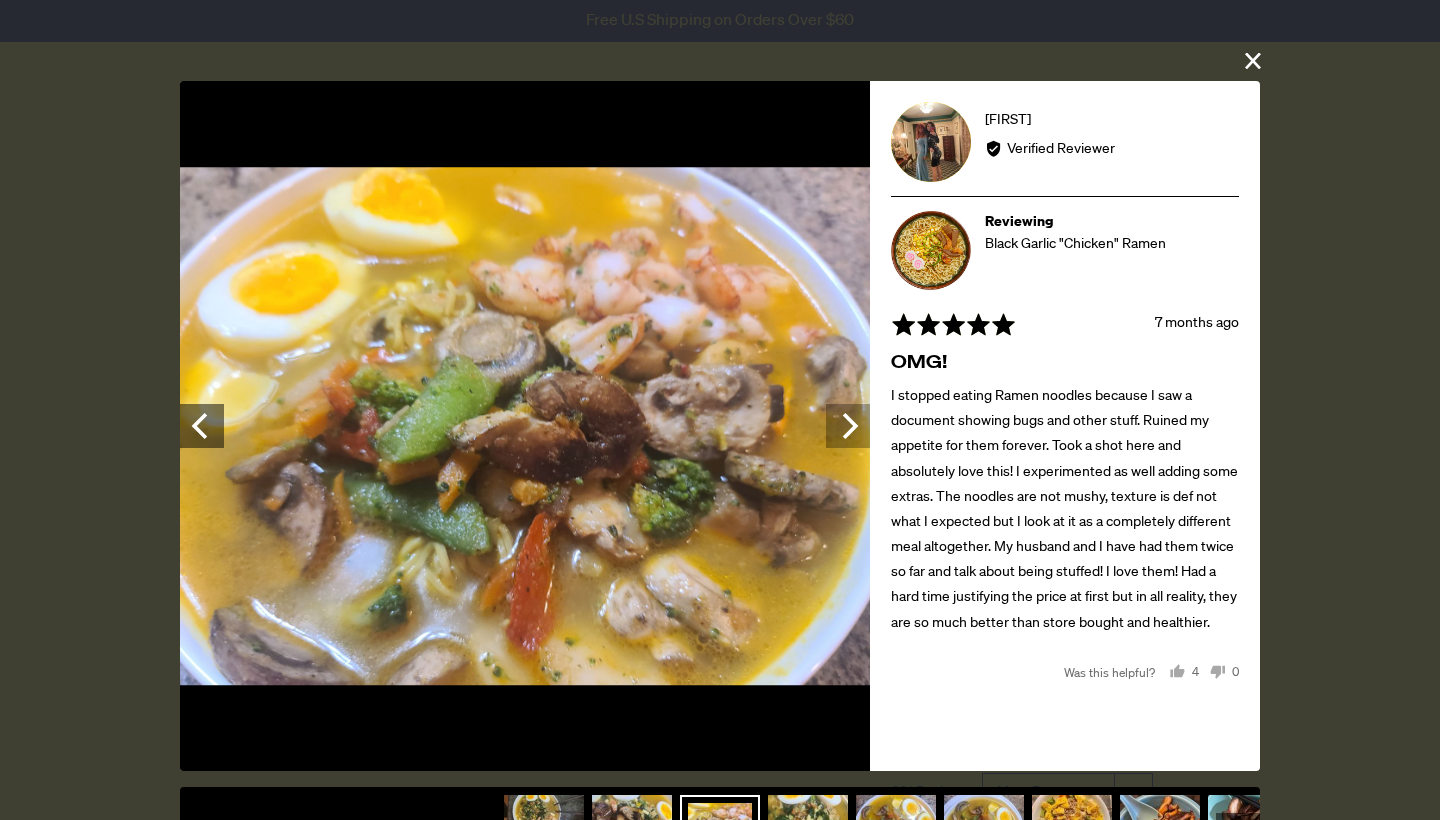 click 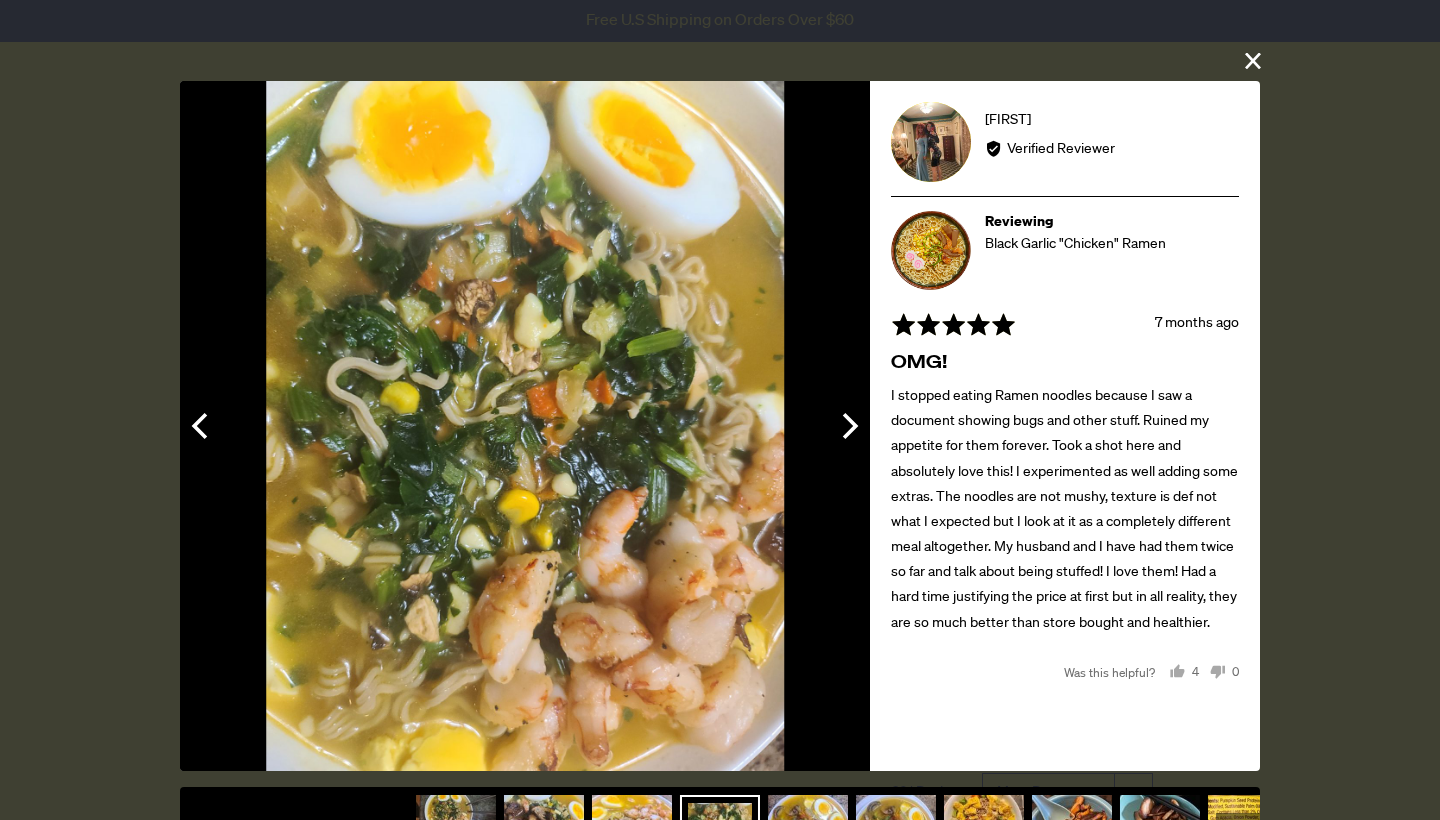 click 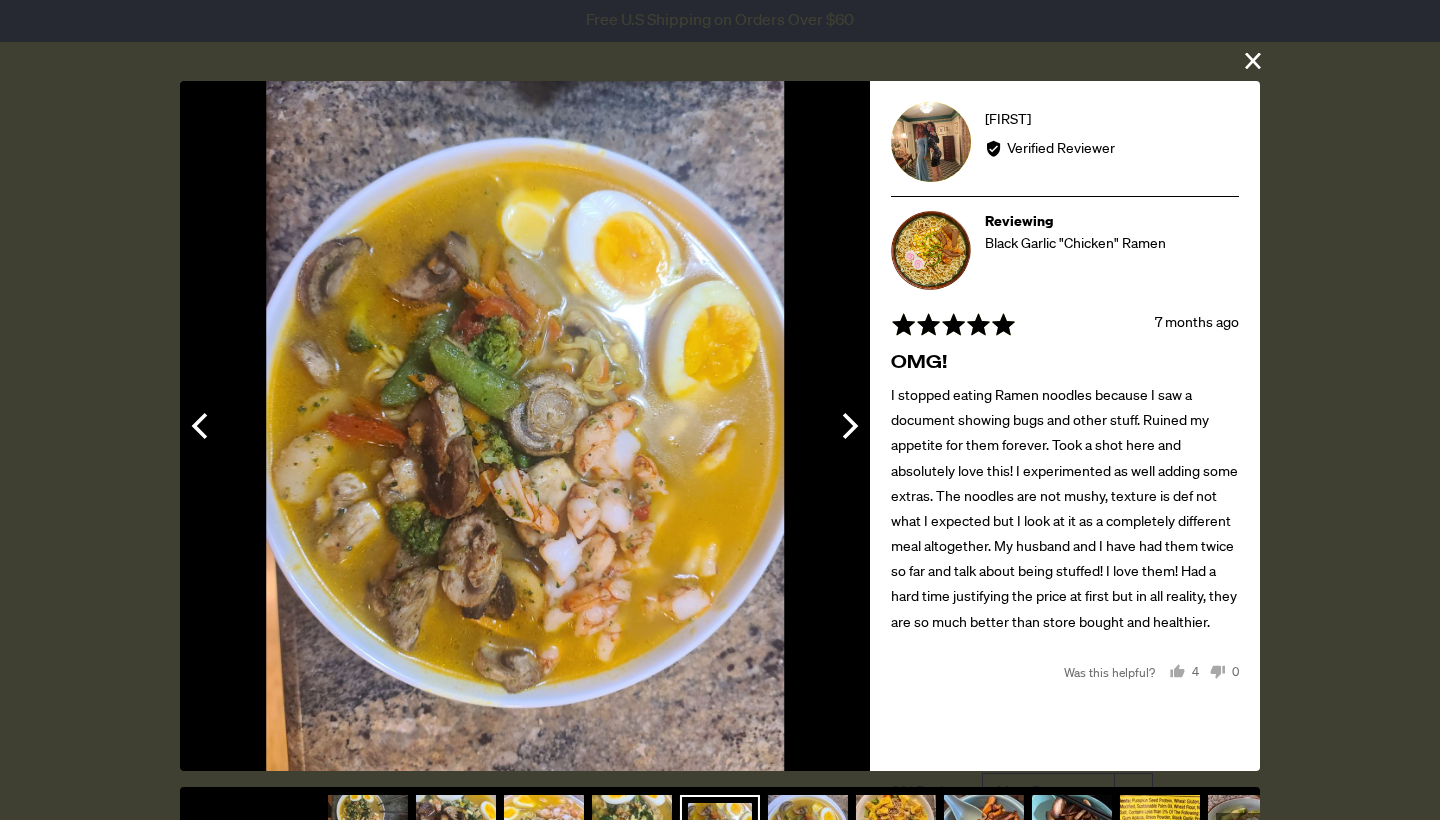 click 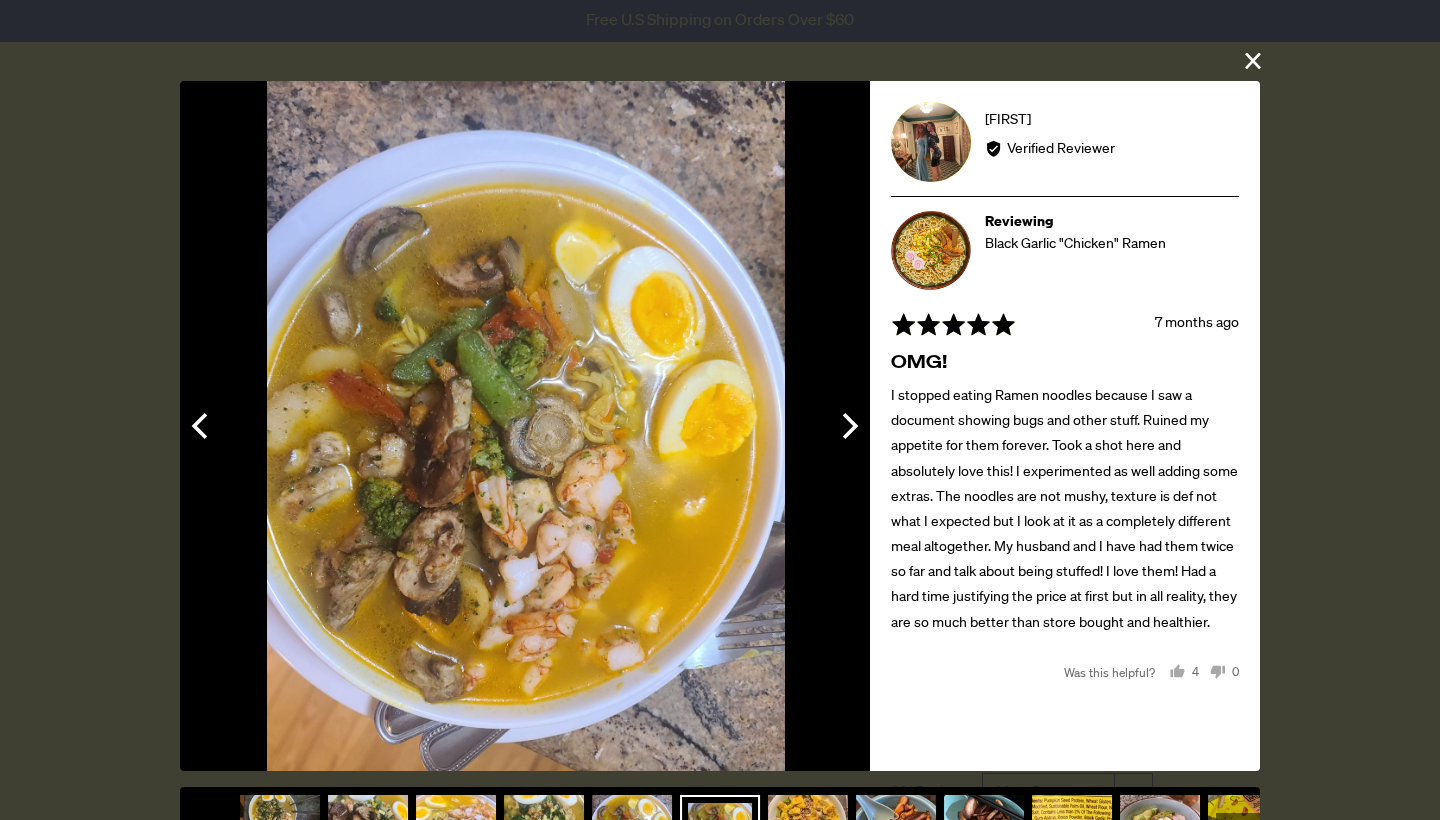 click 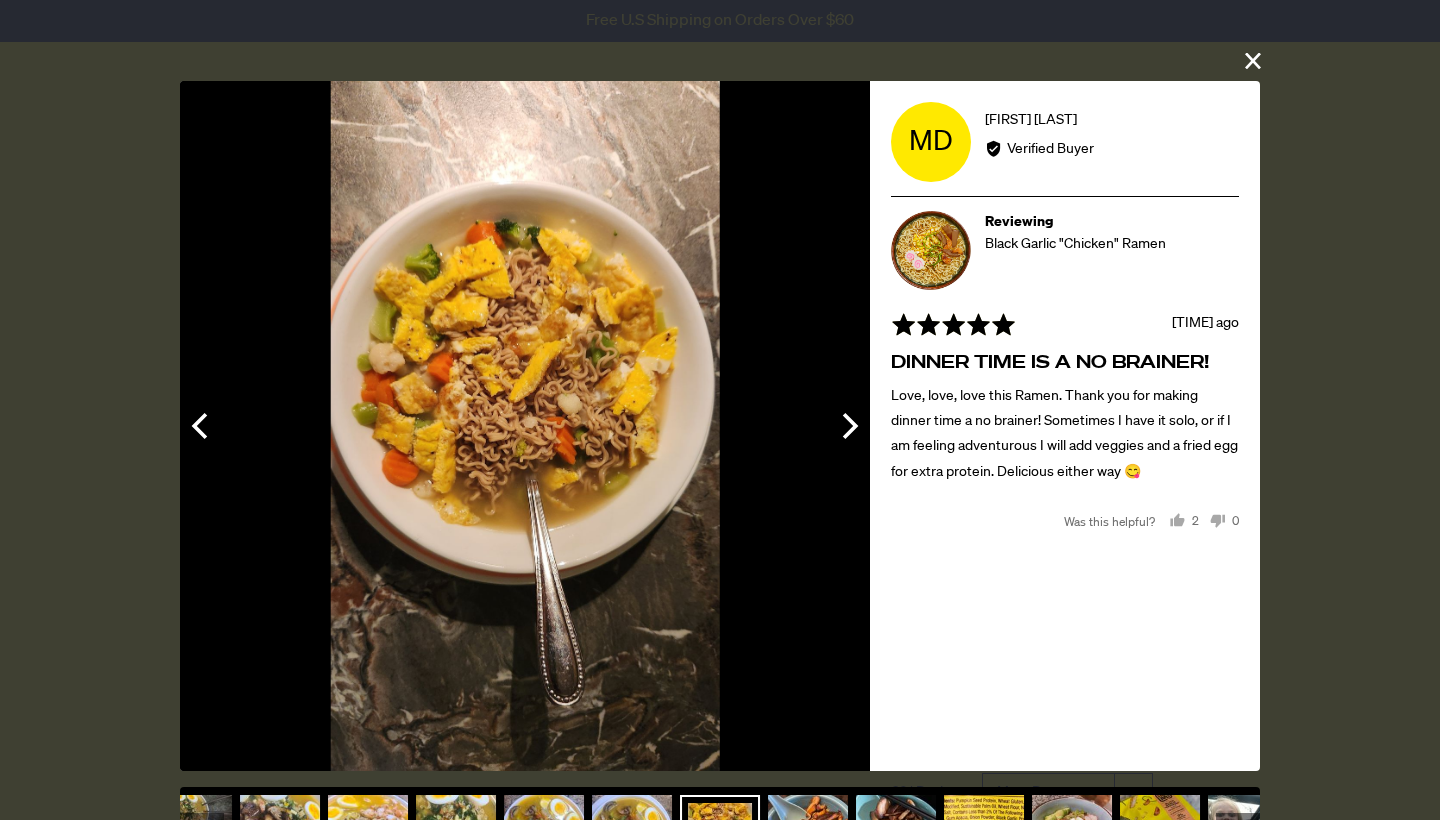 click 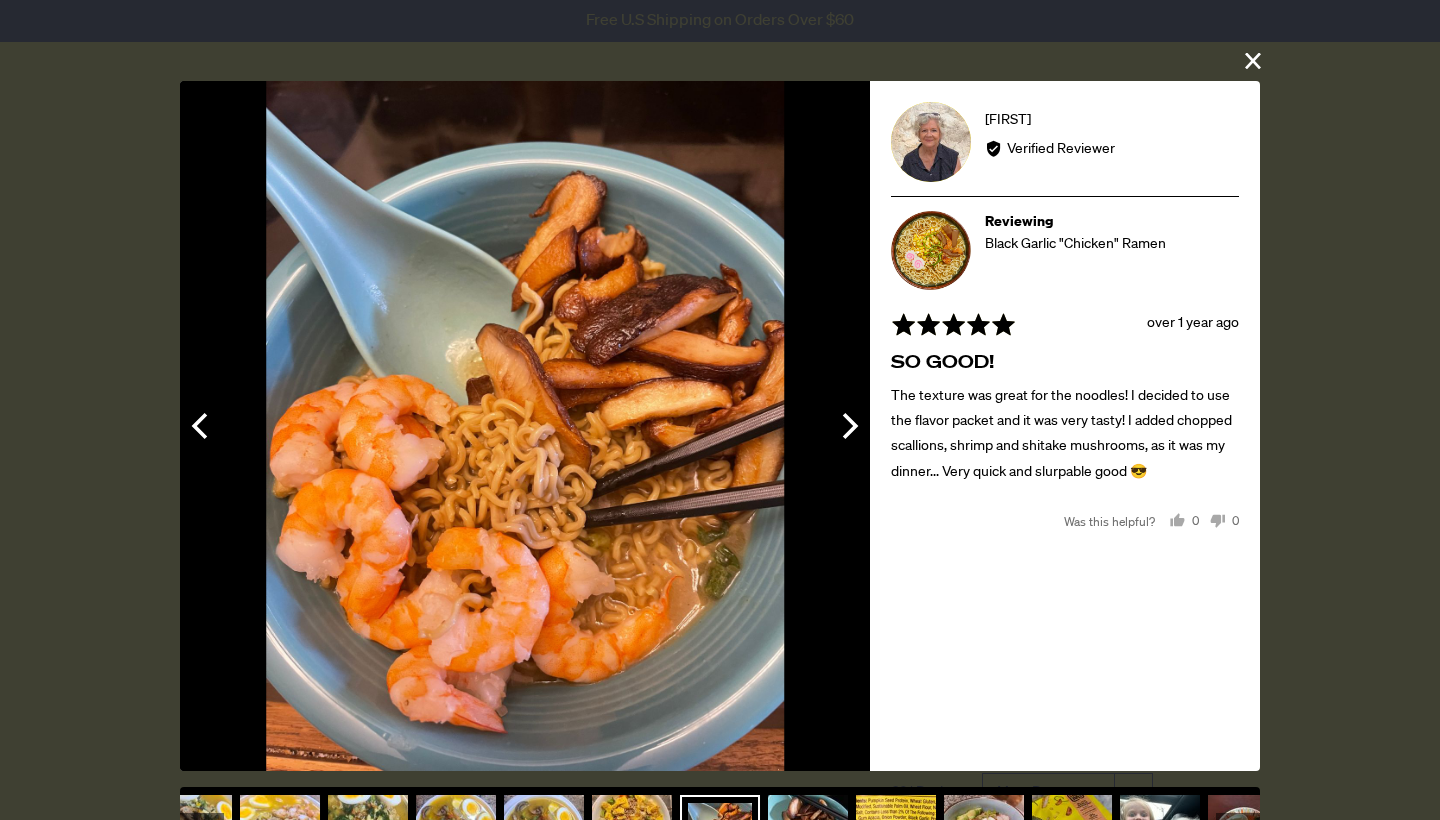 click 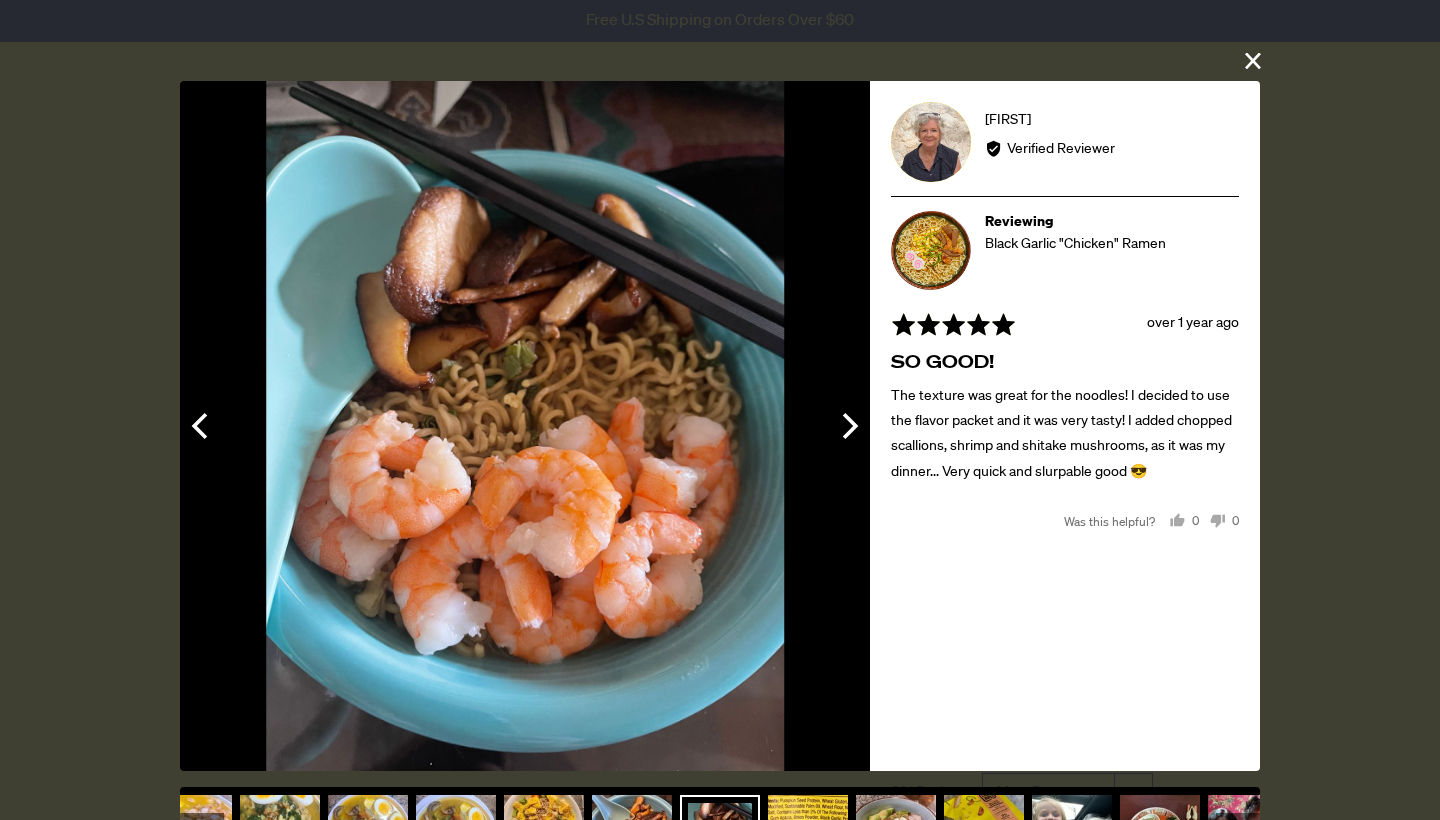 click 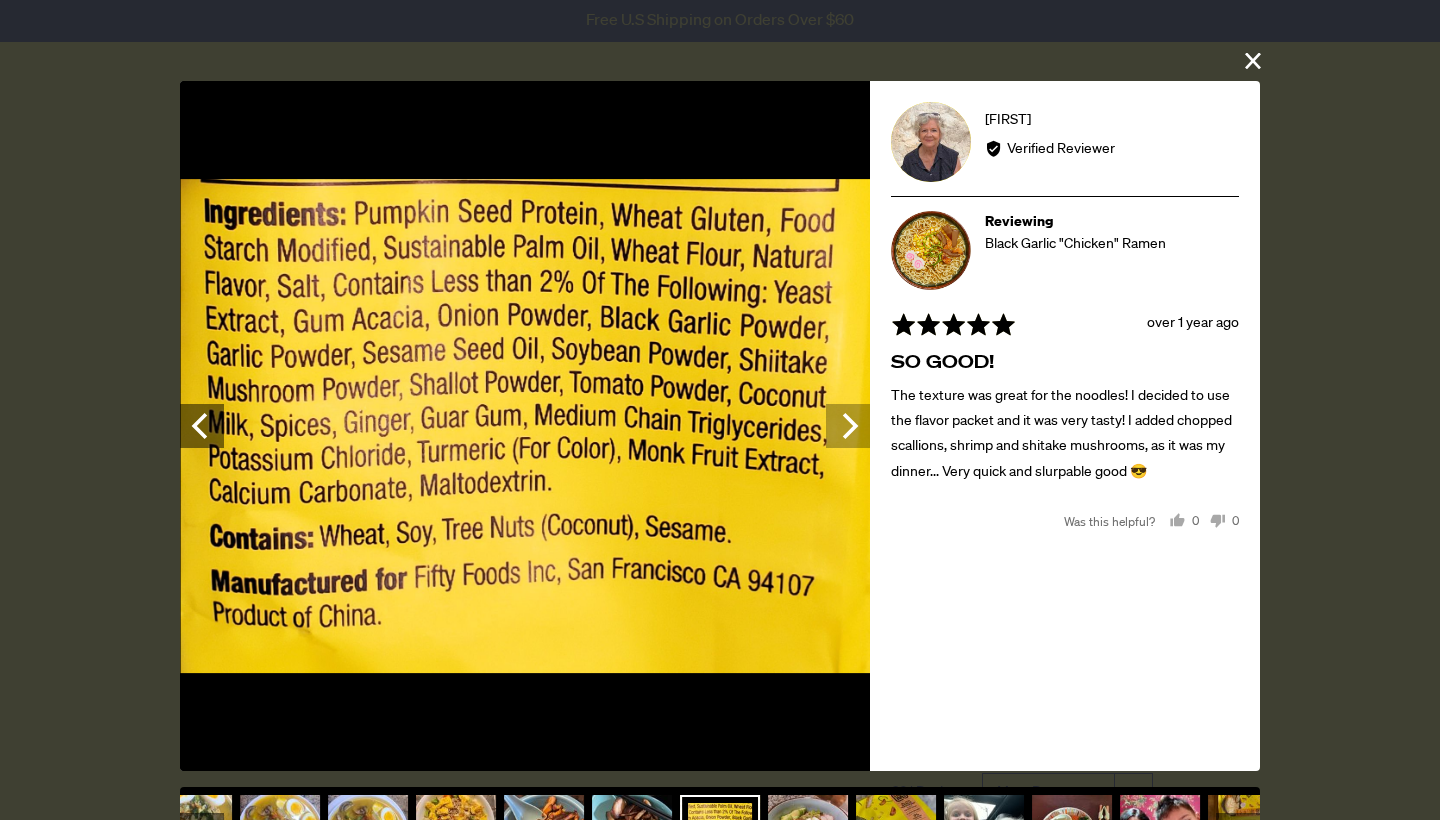 click 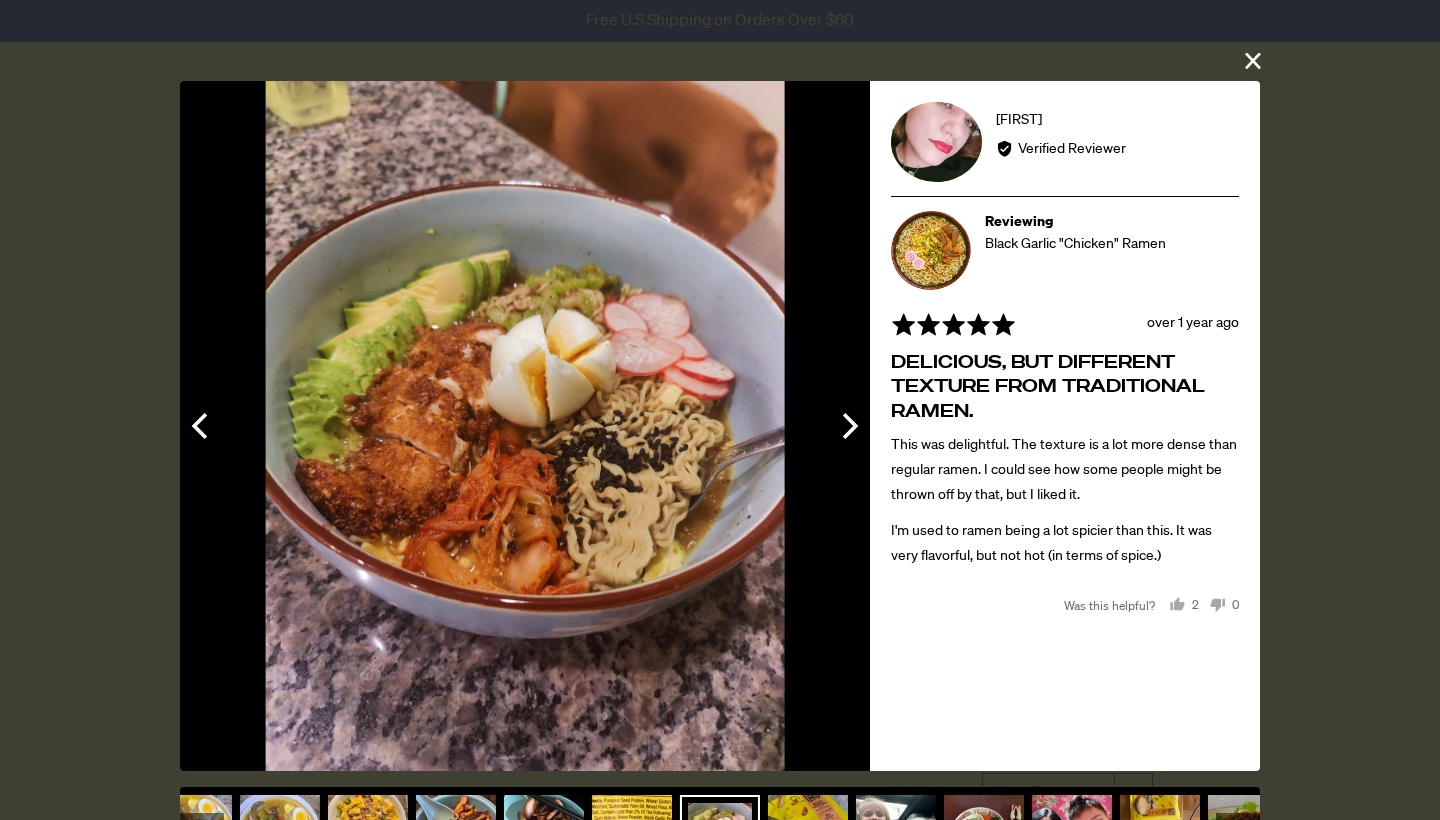 click 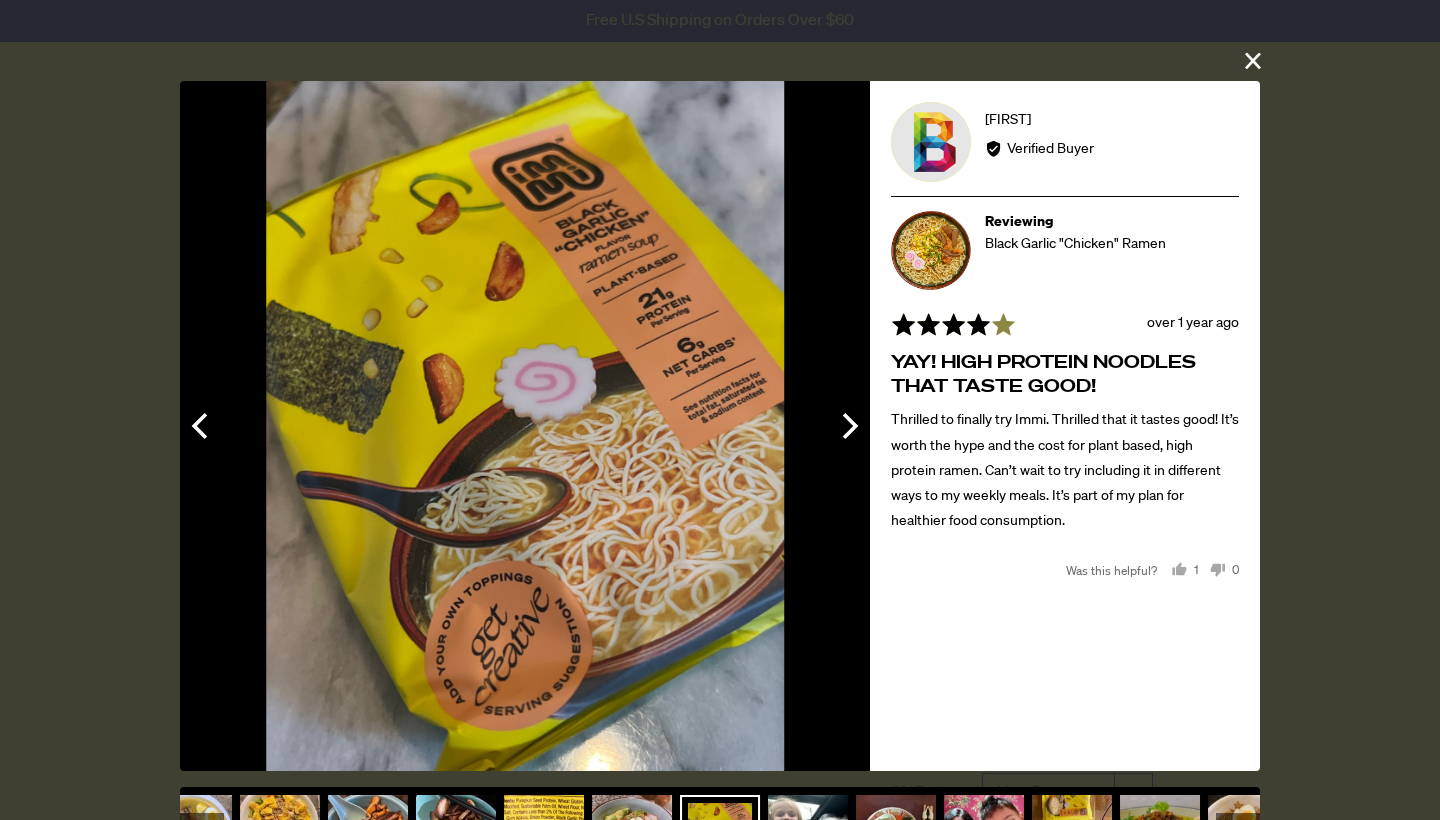 click 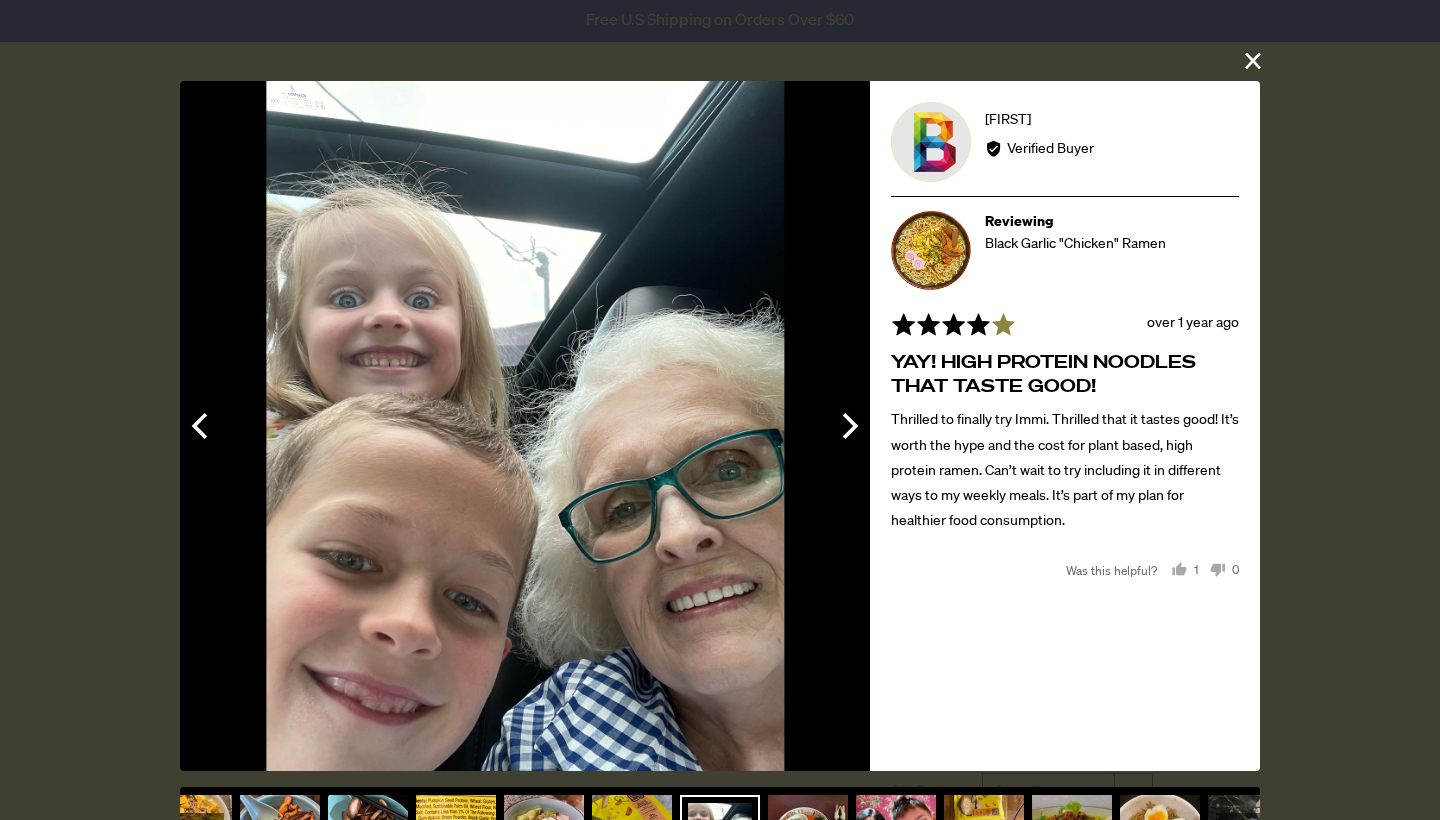 click 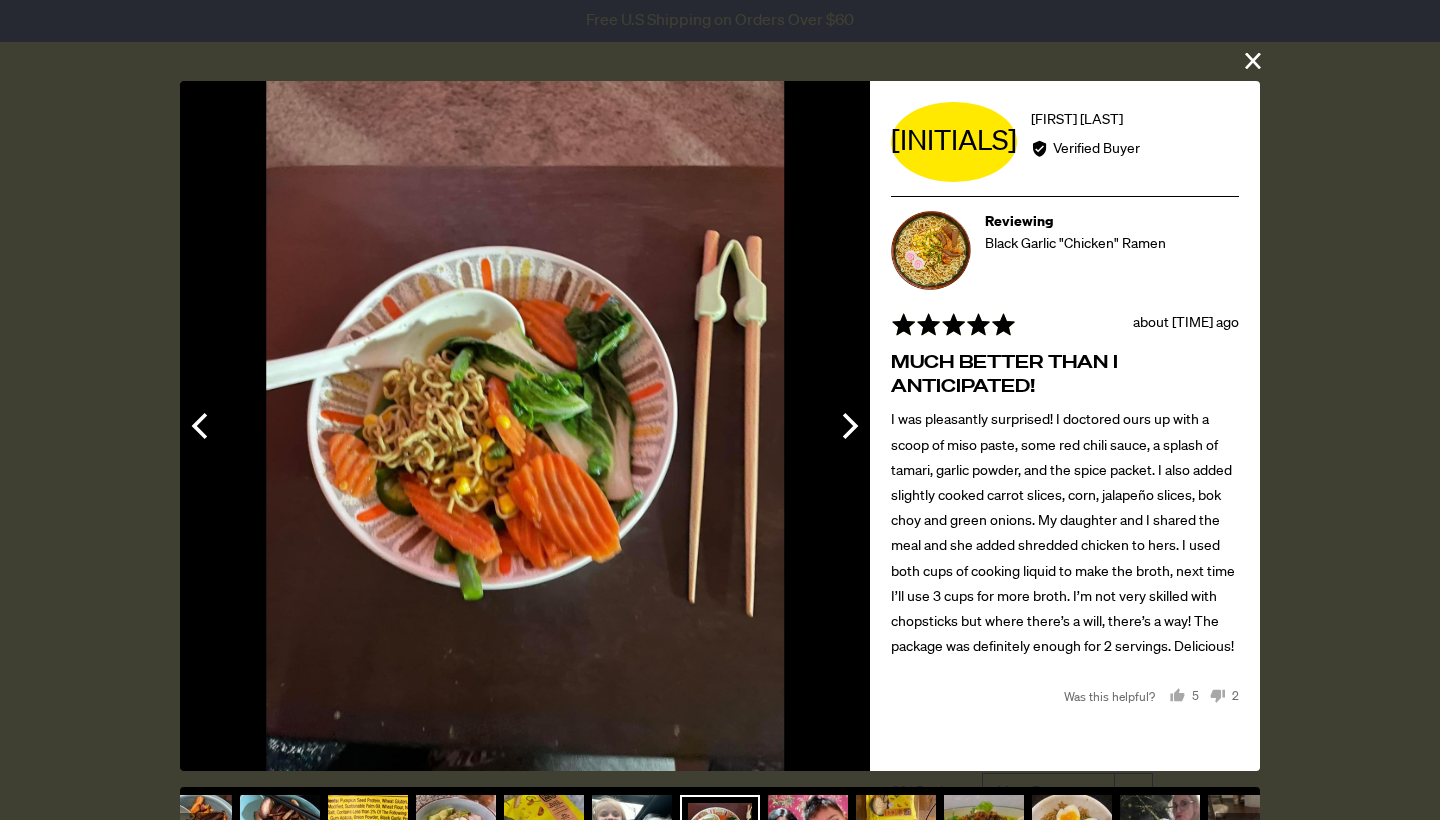 click 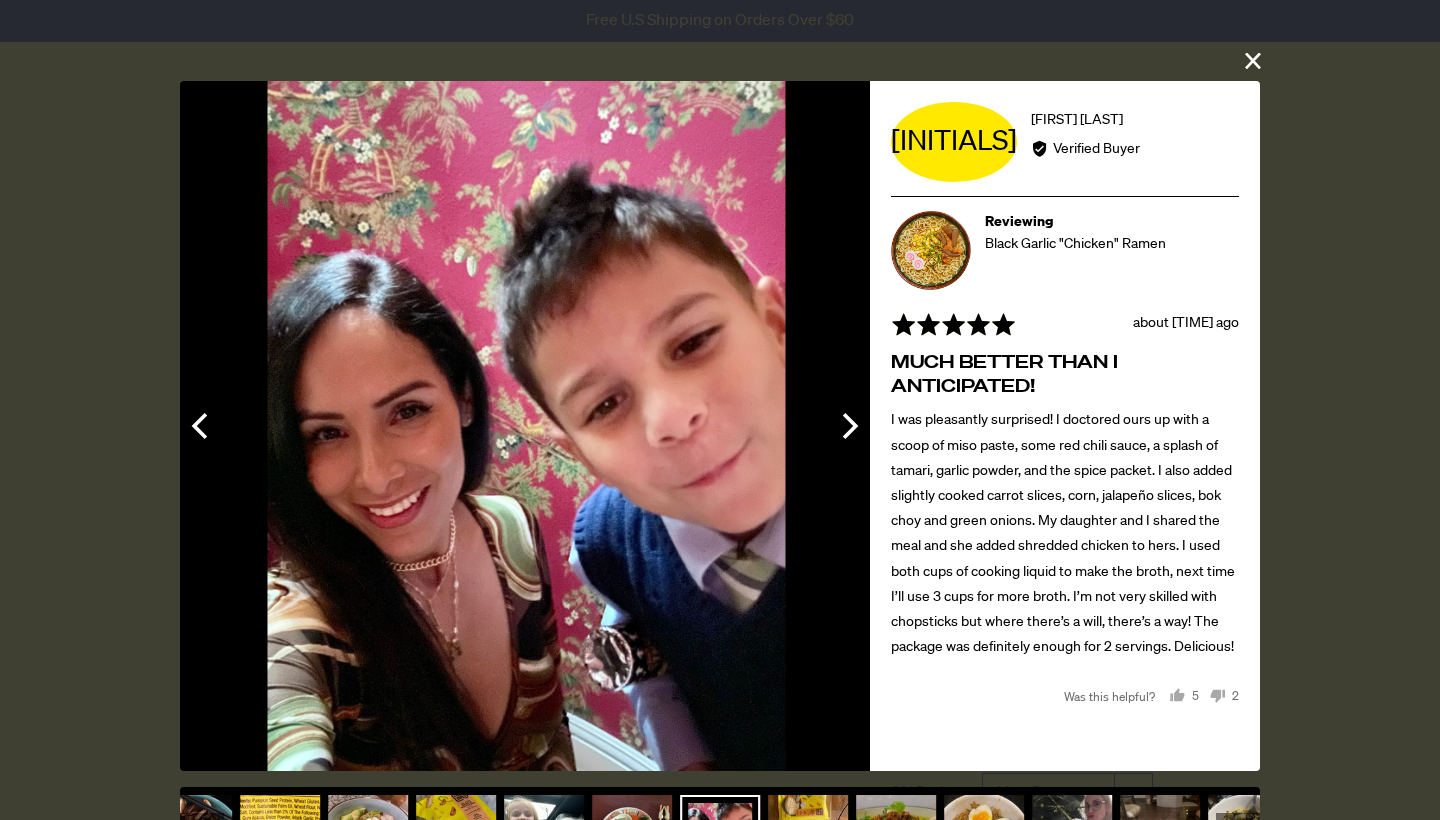 click 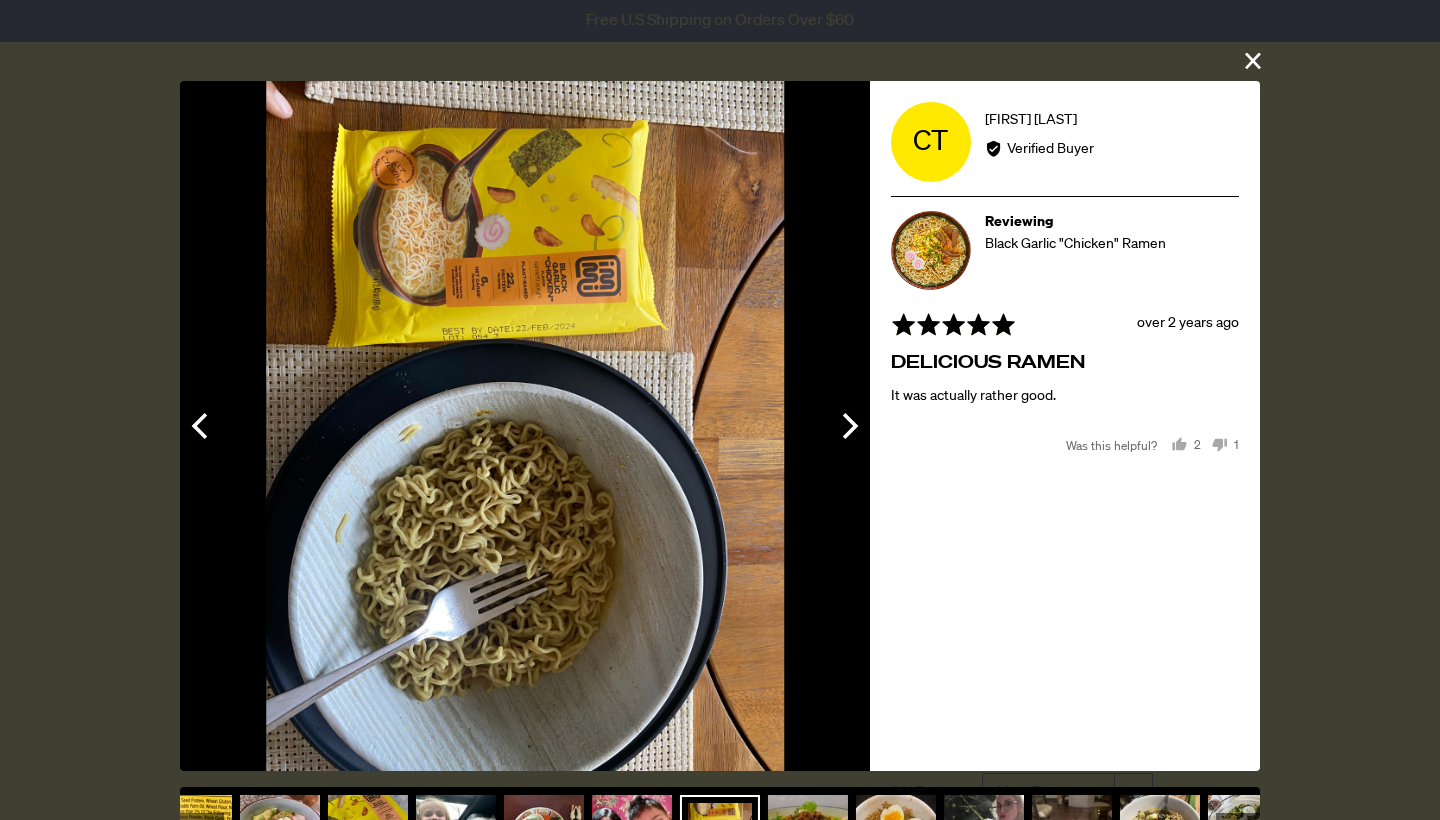 click 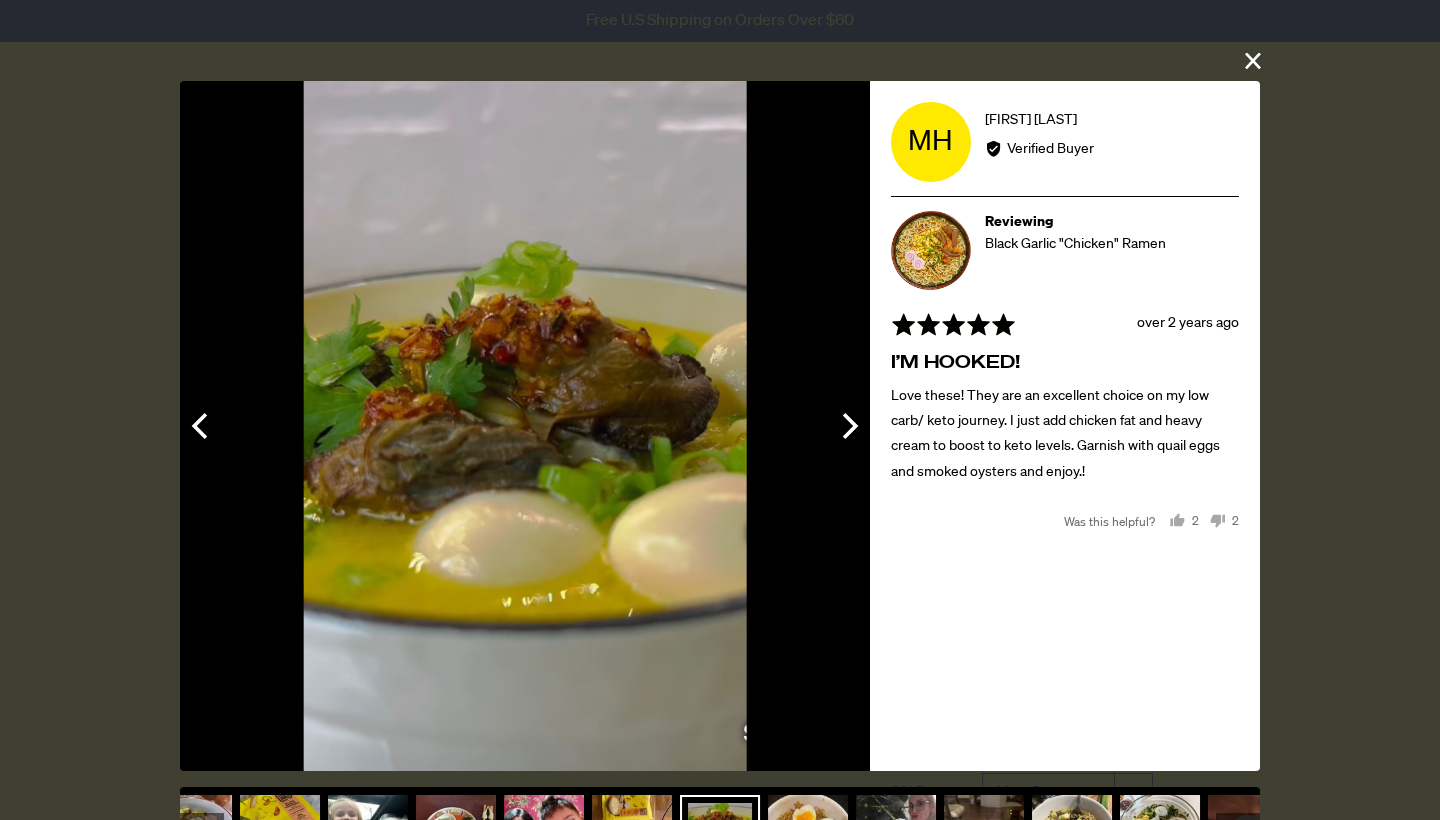 click 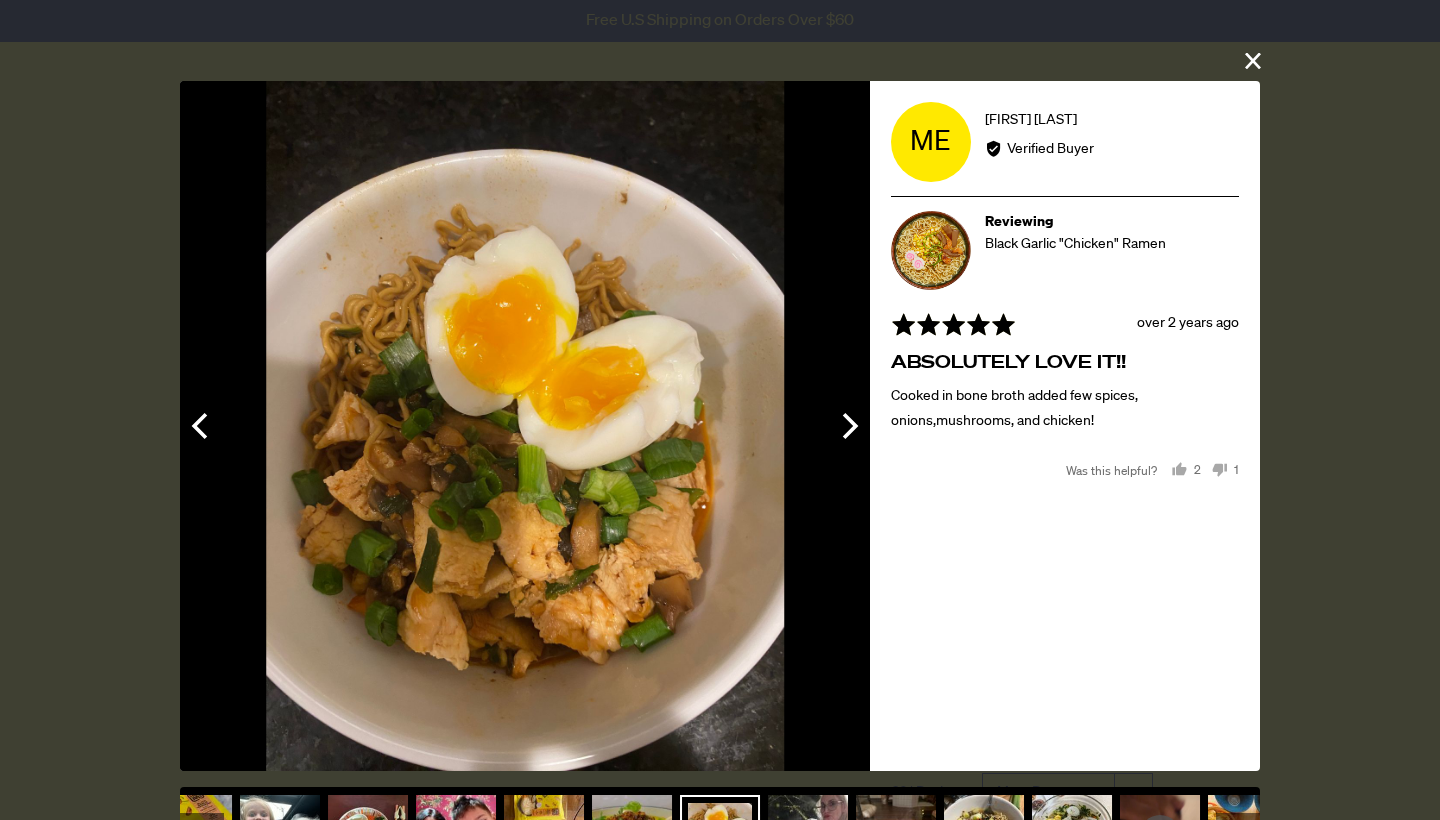 click 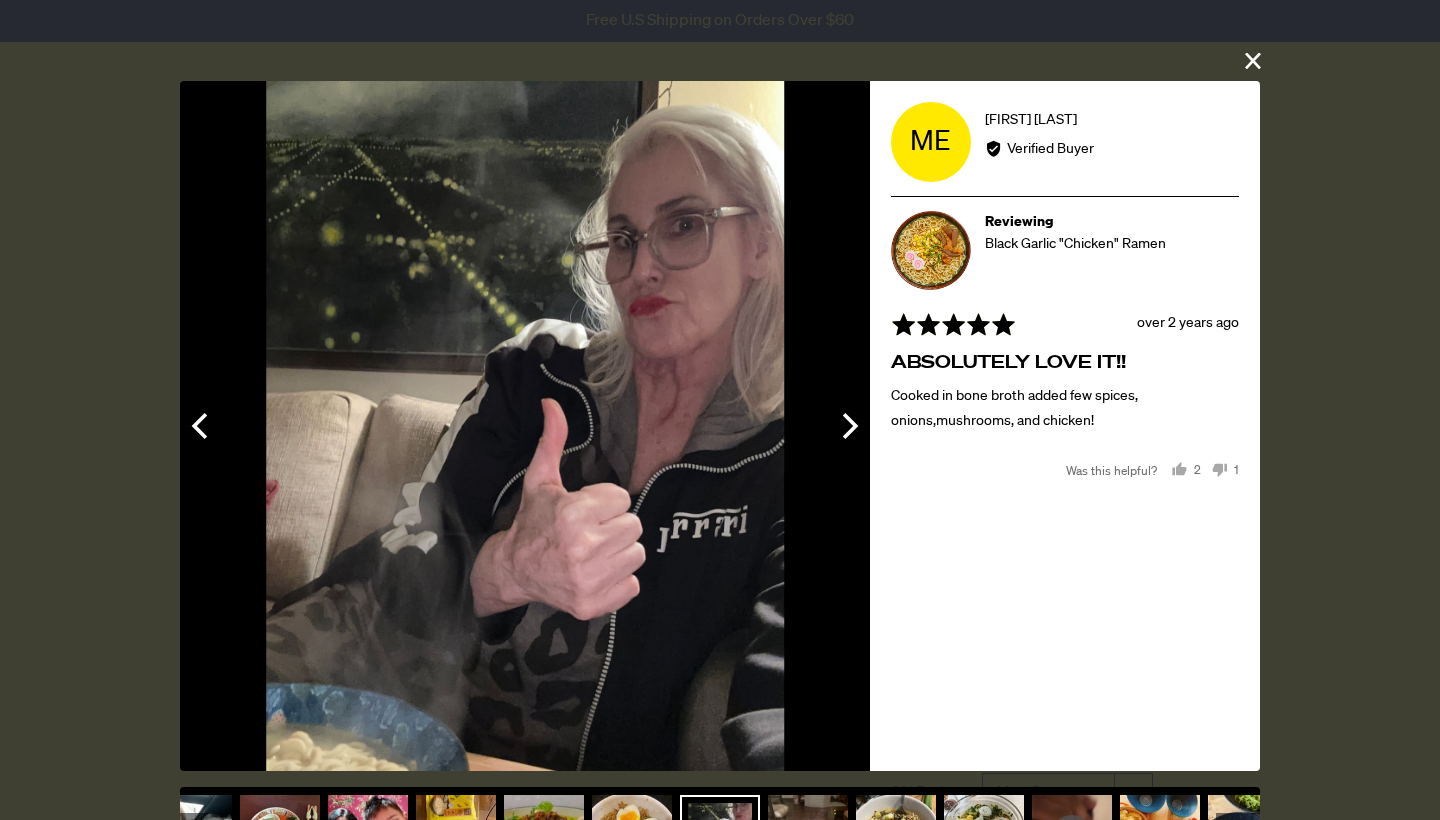 click 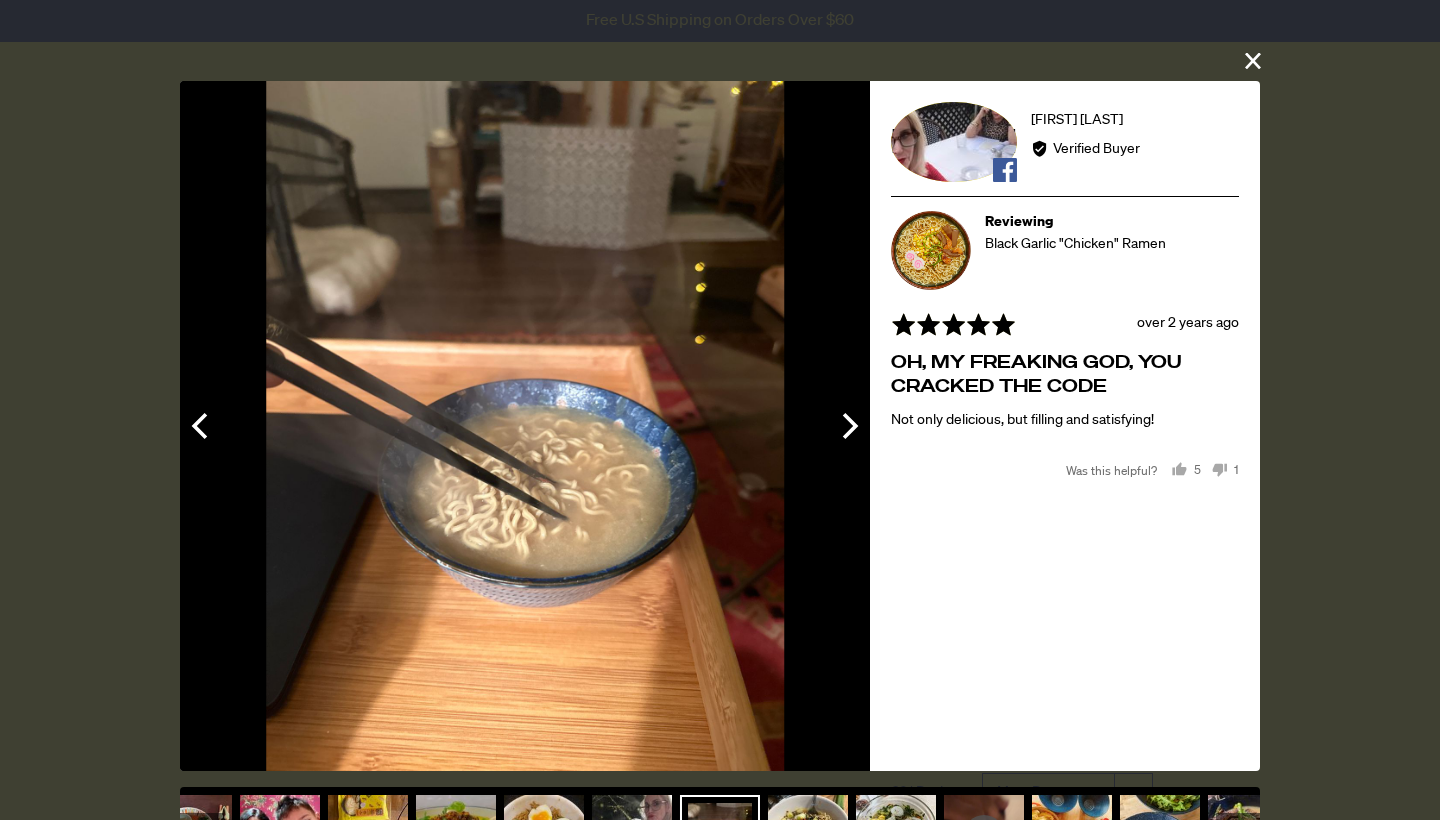 click 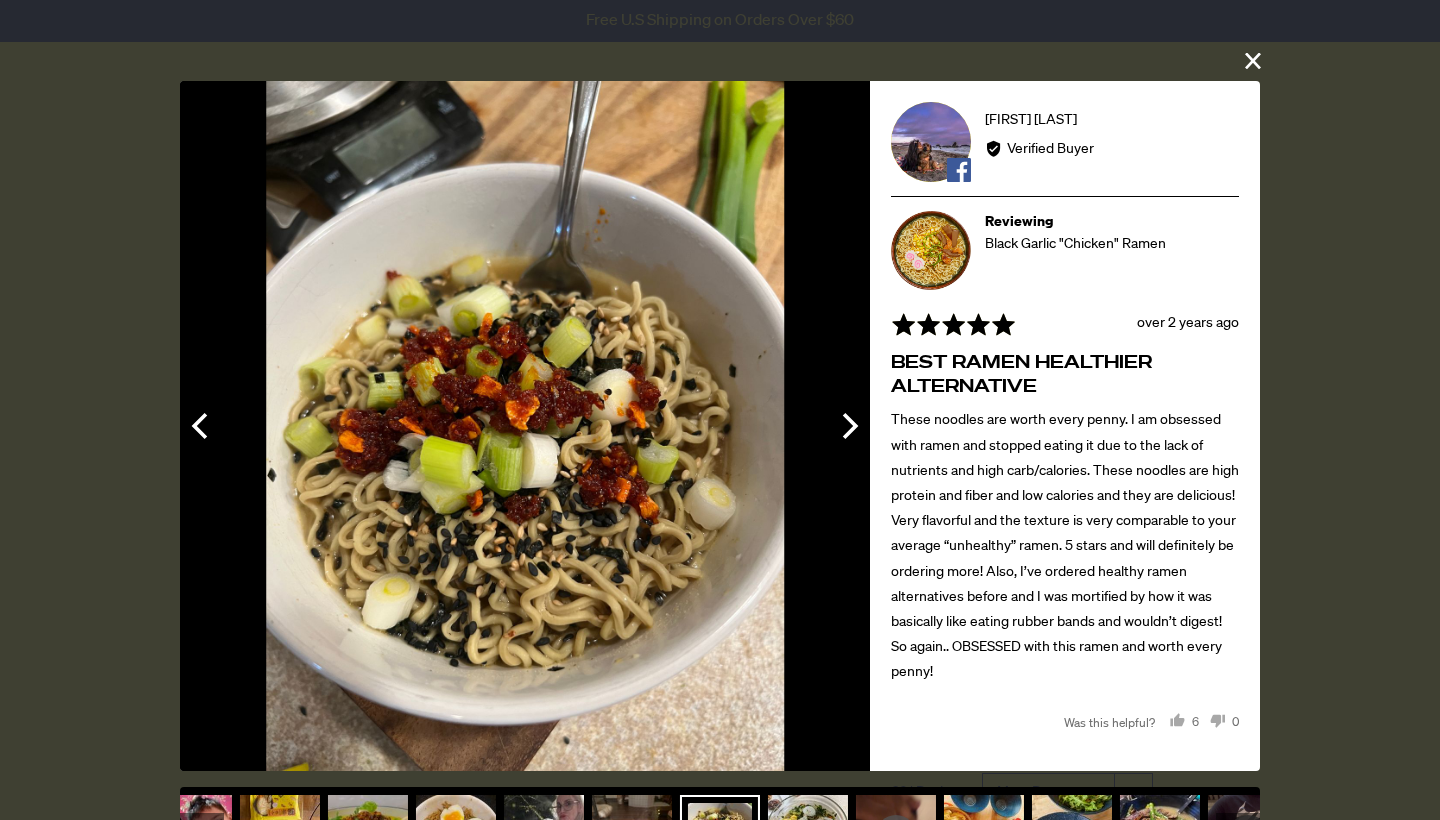 click 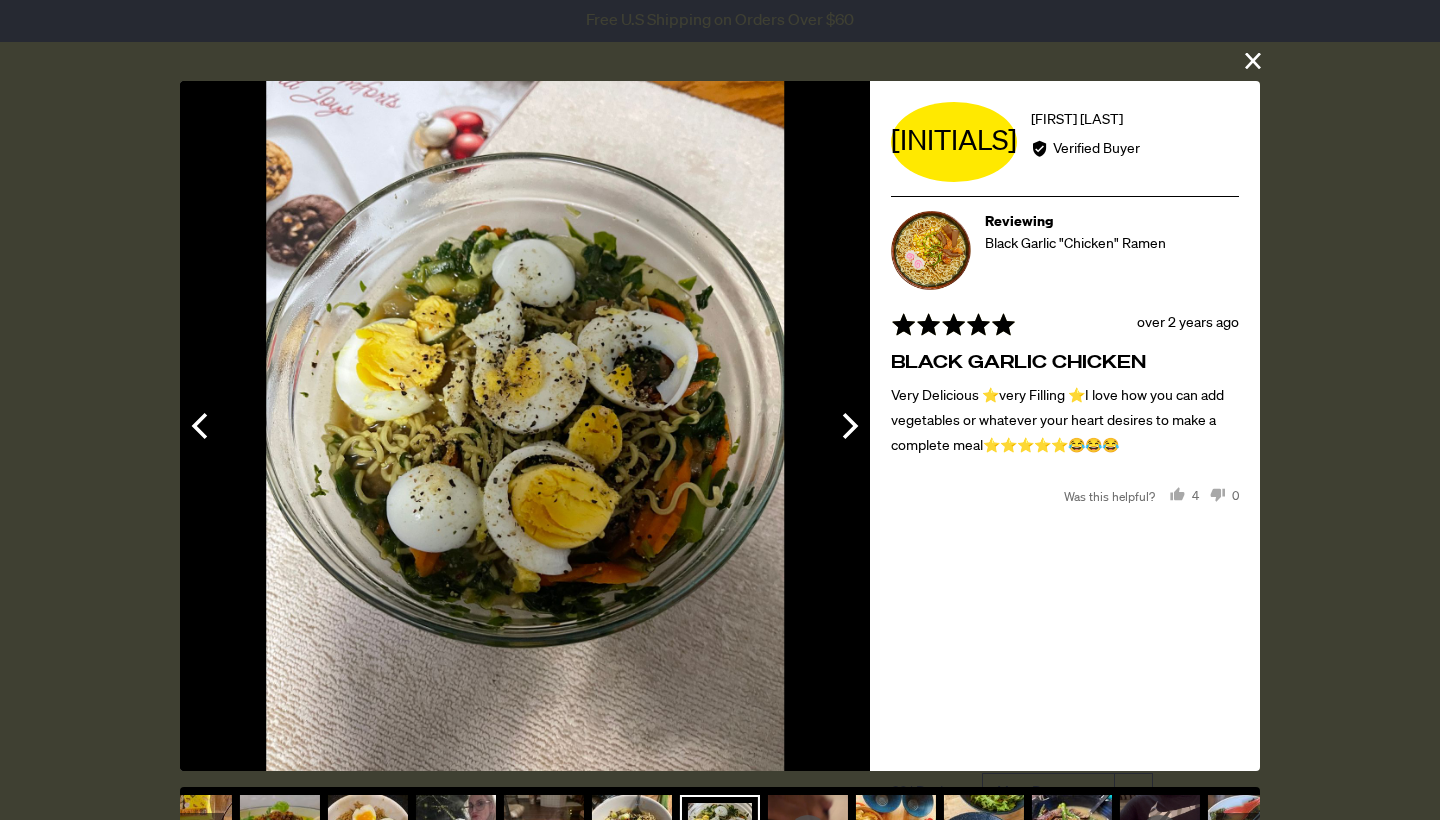 click 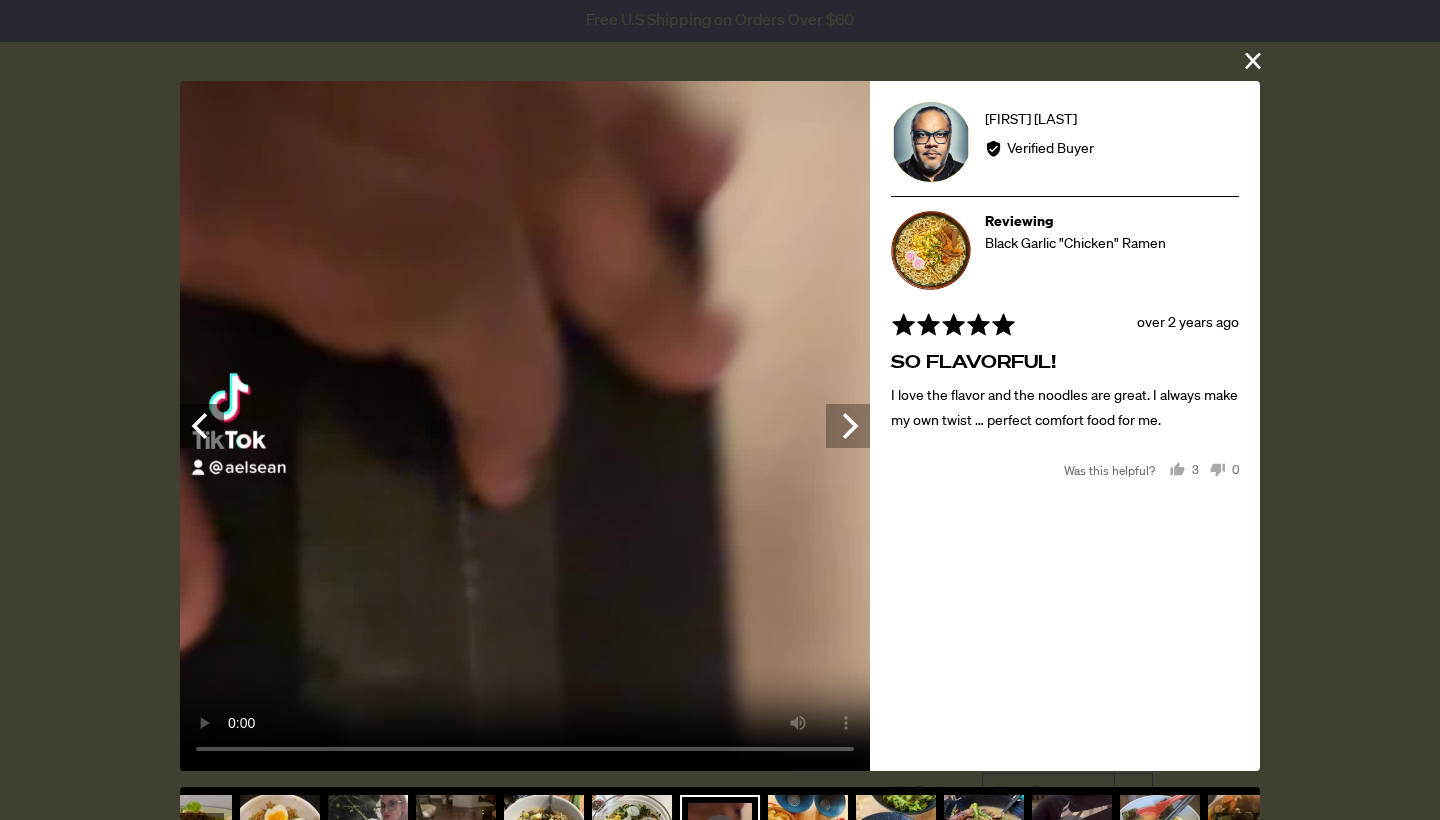 click 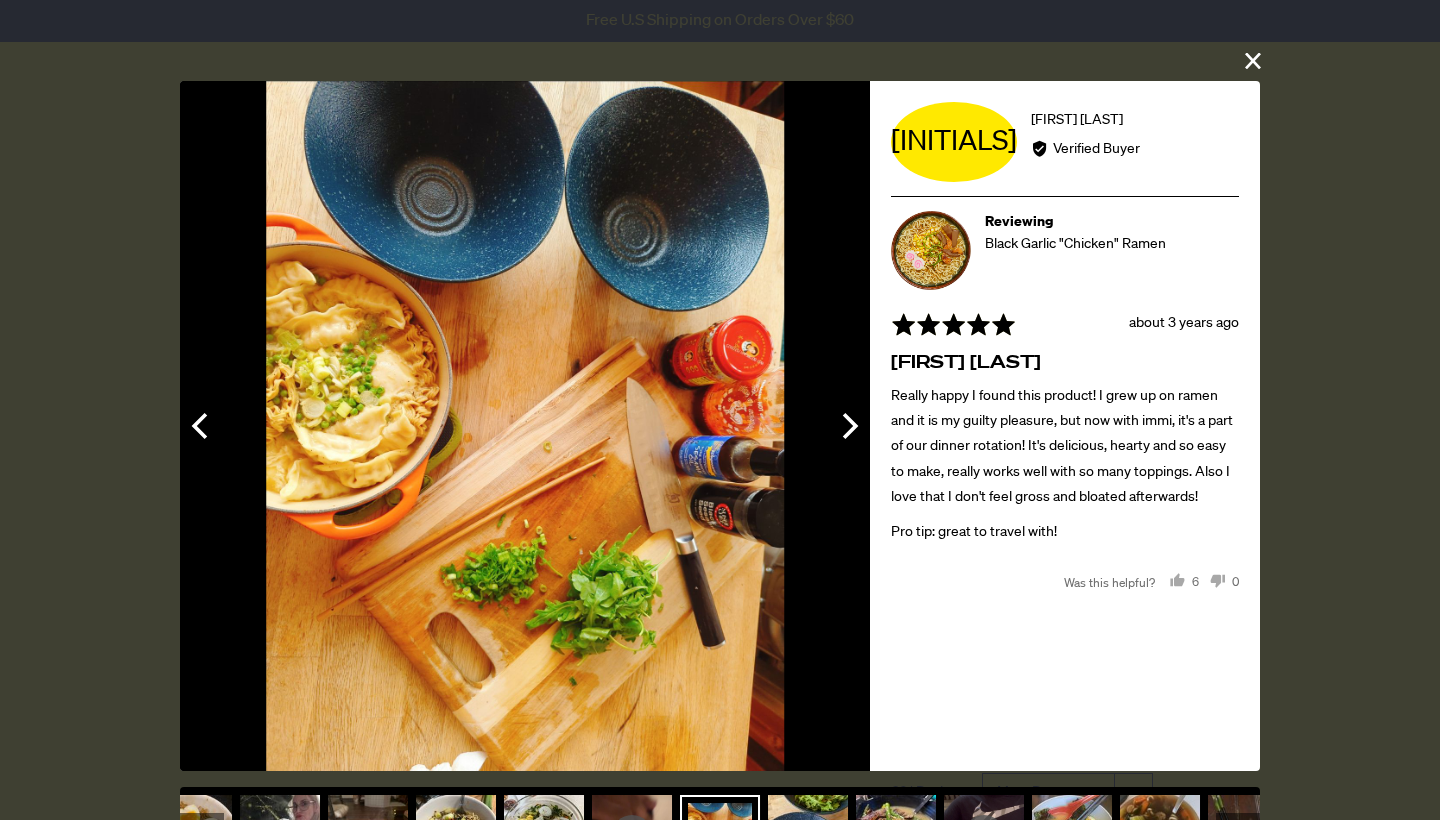 click 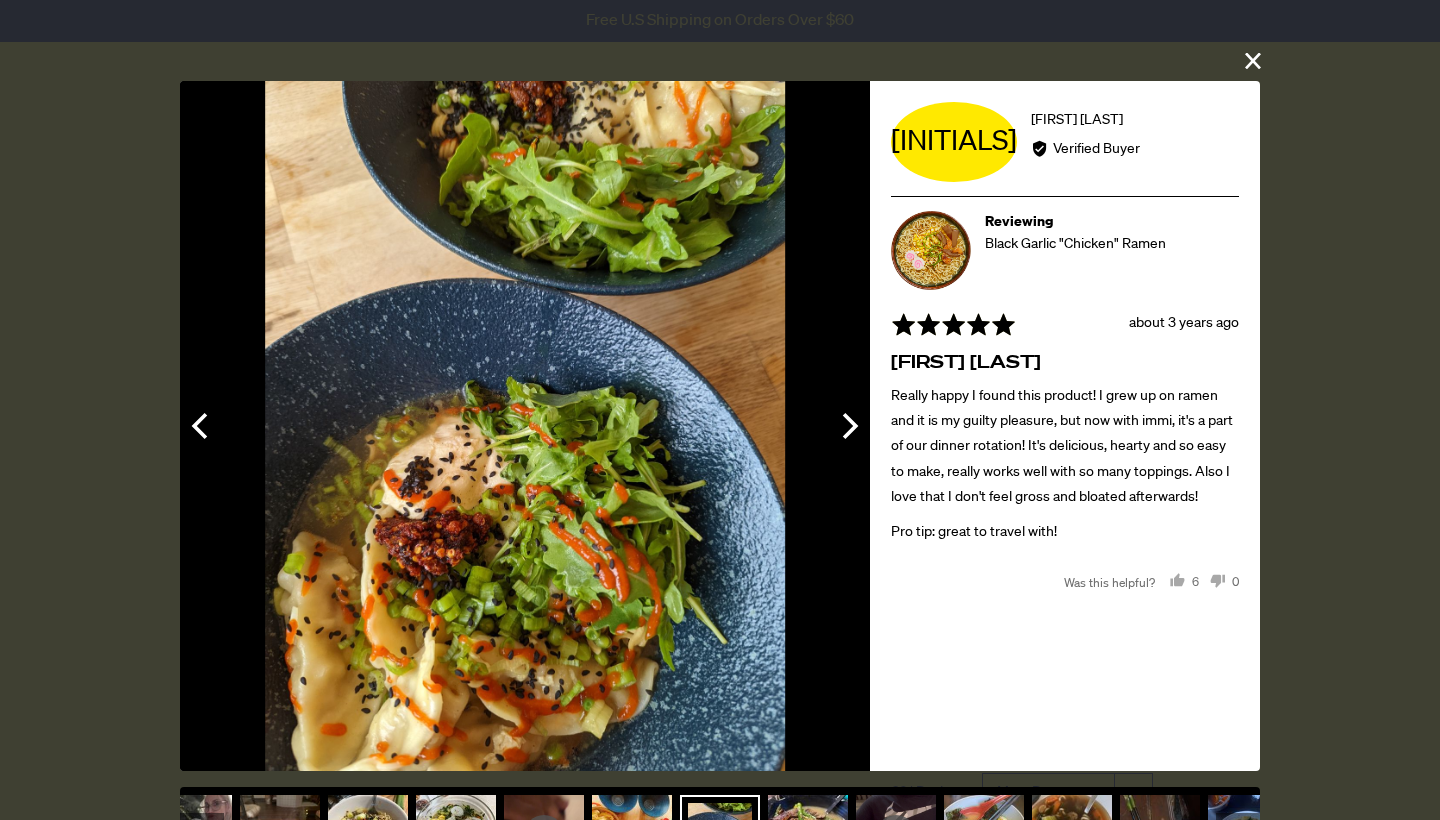 click 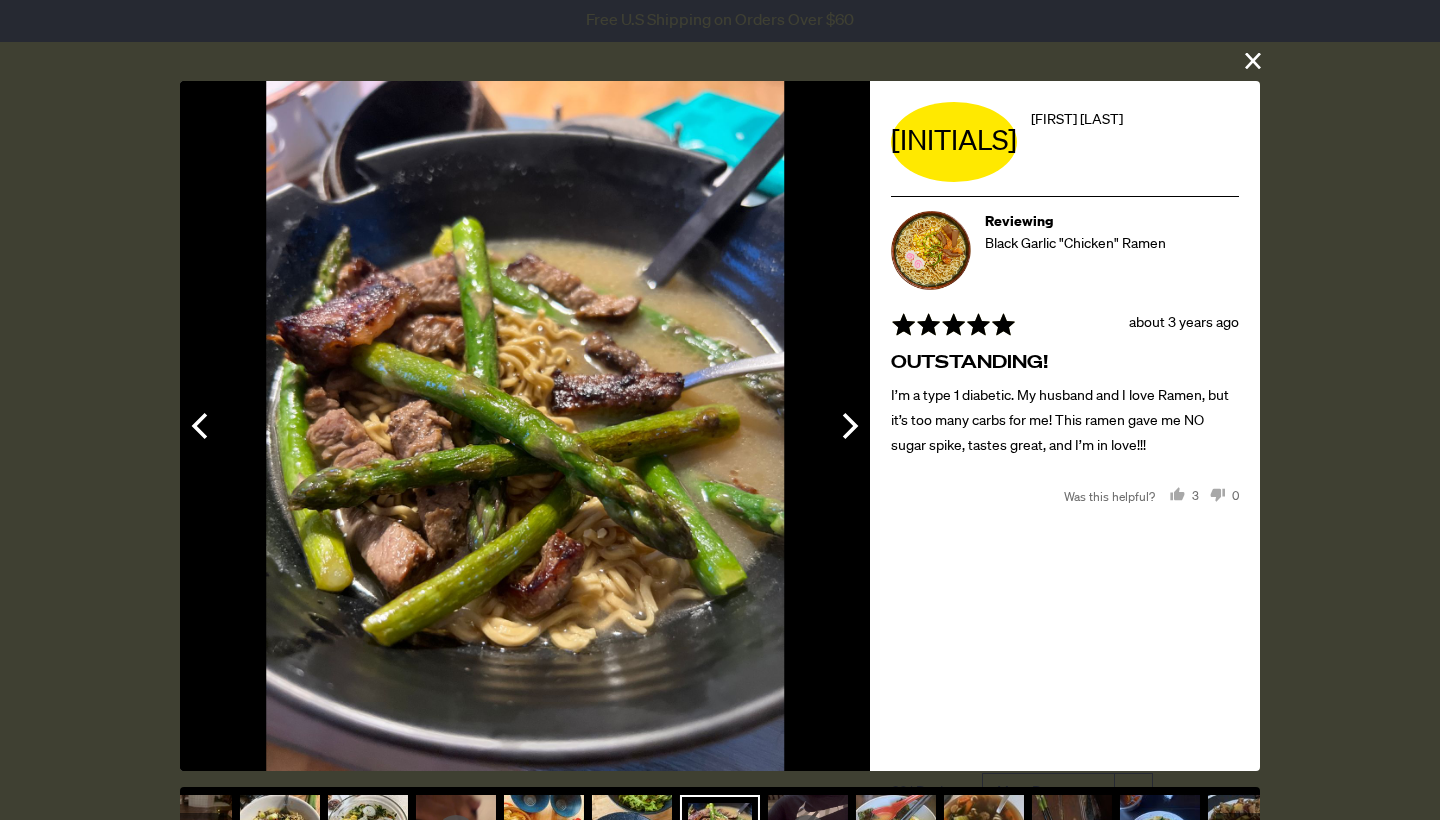 click 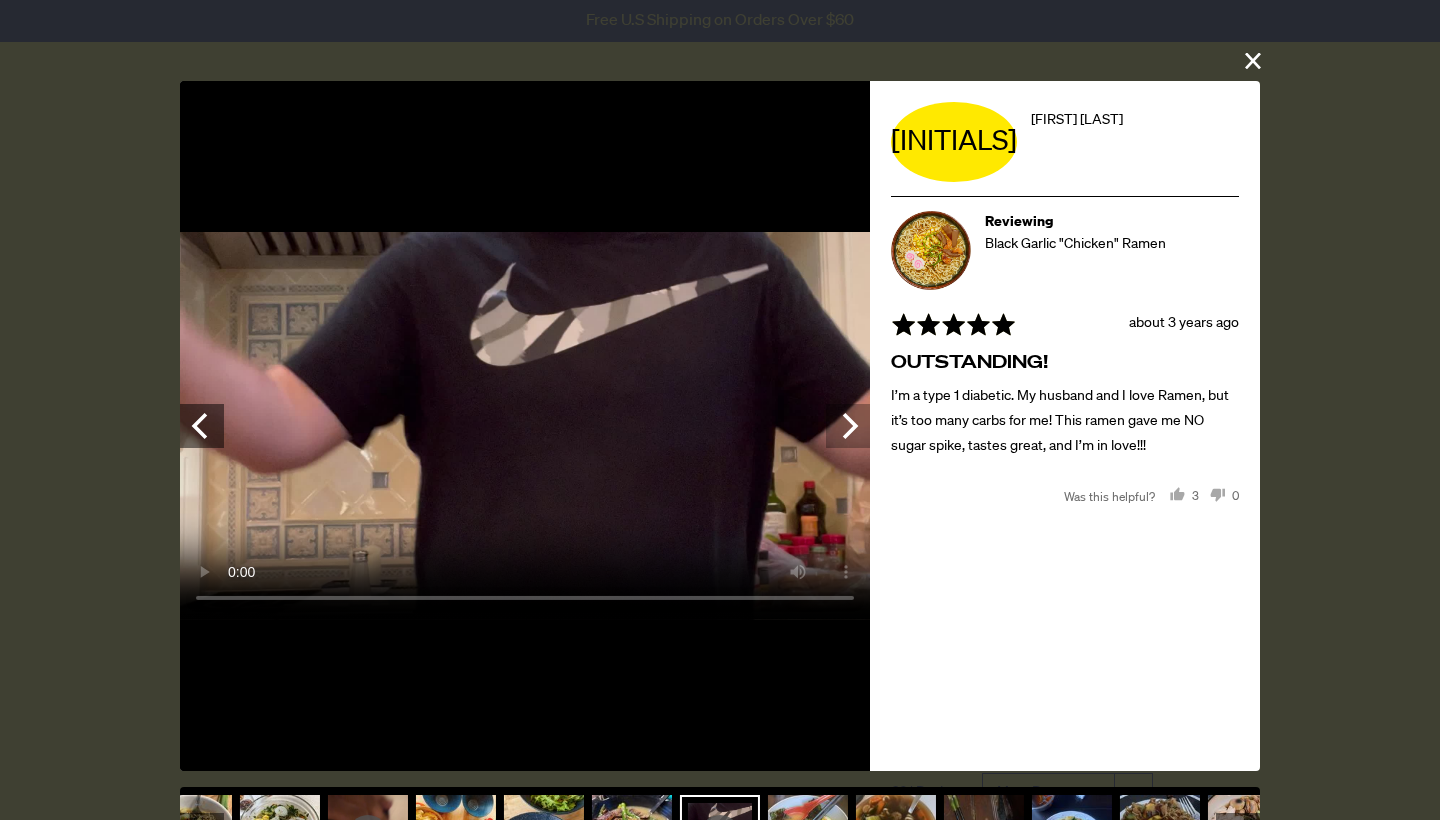 click 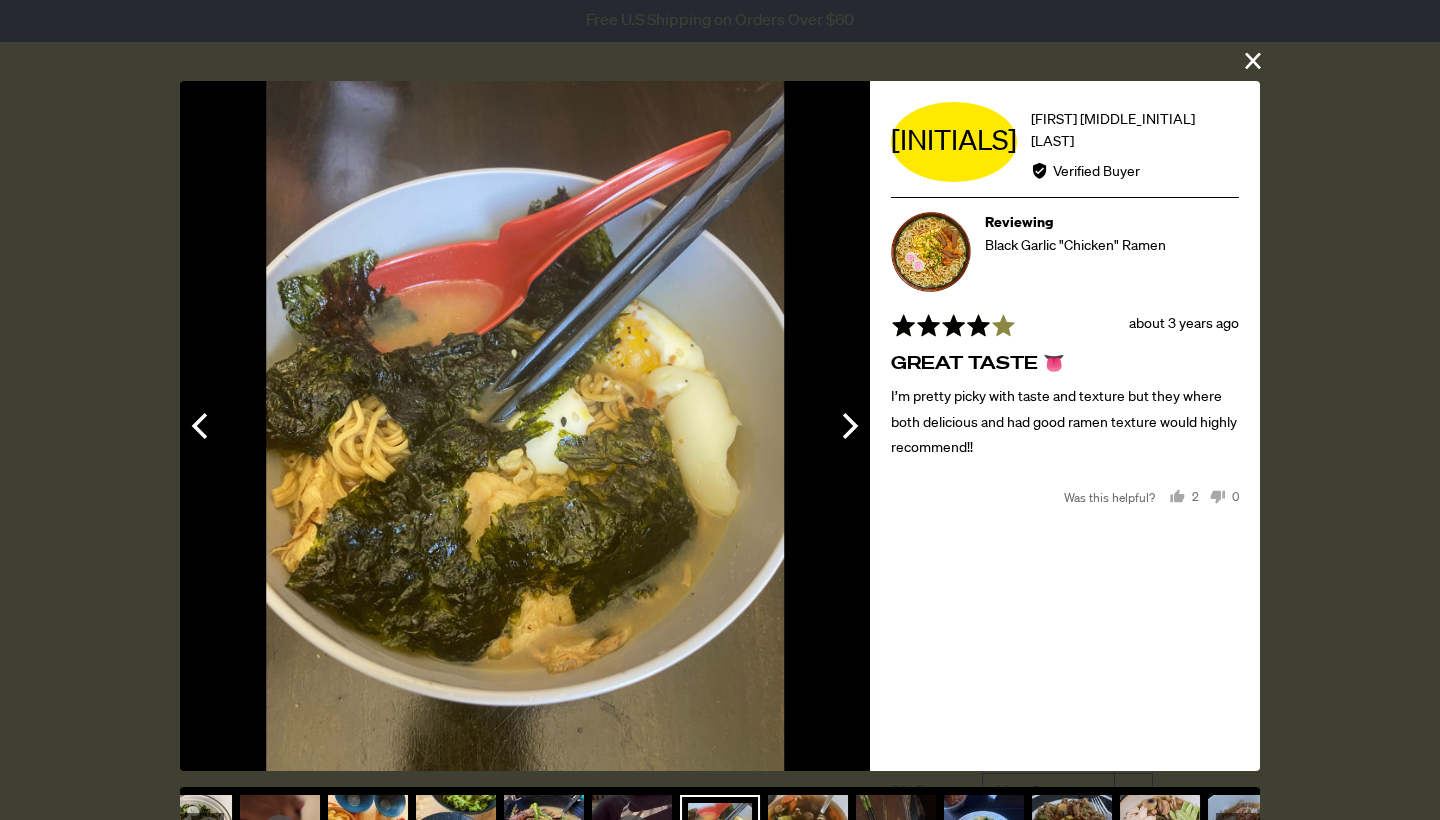 click 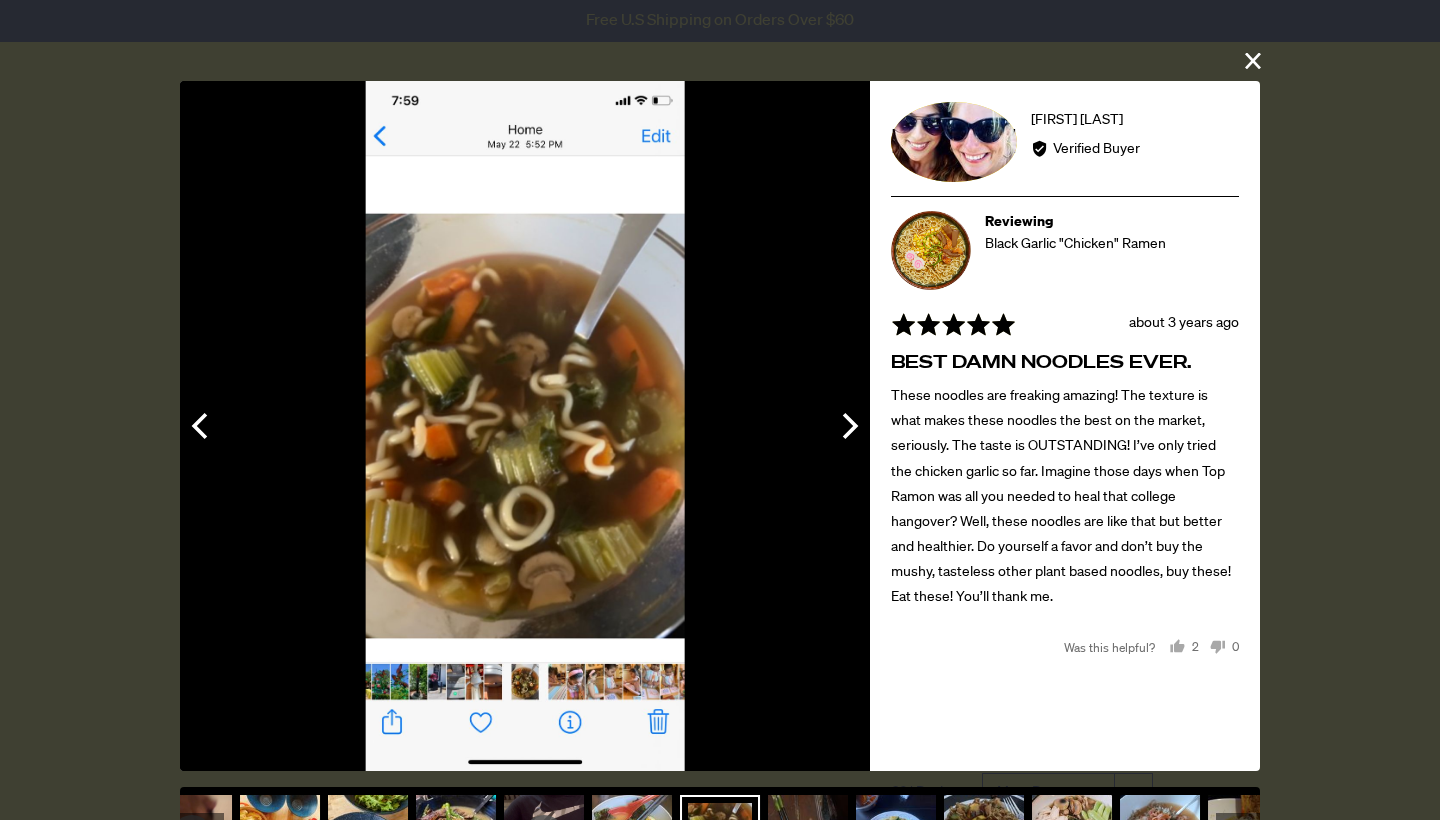 click 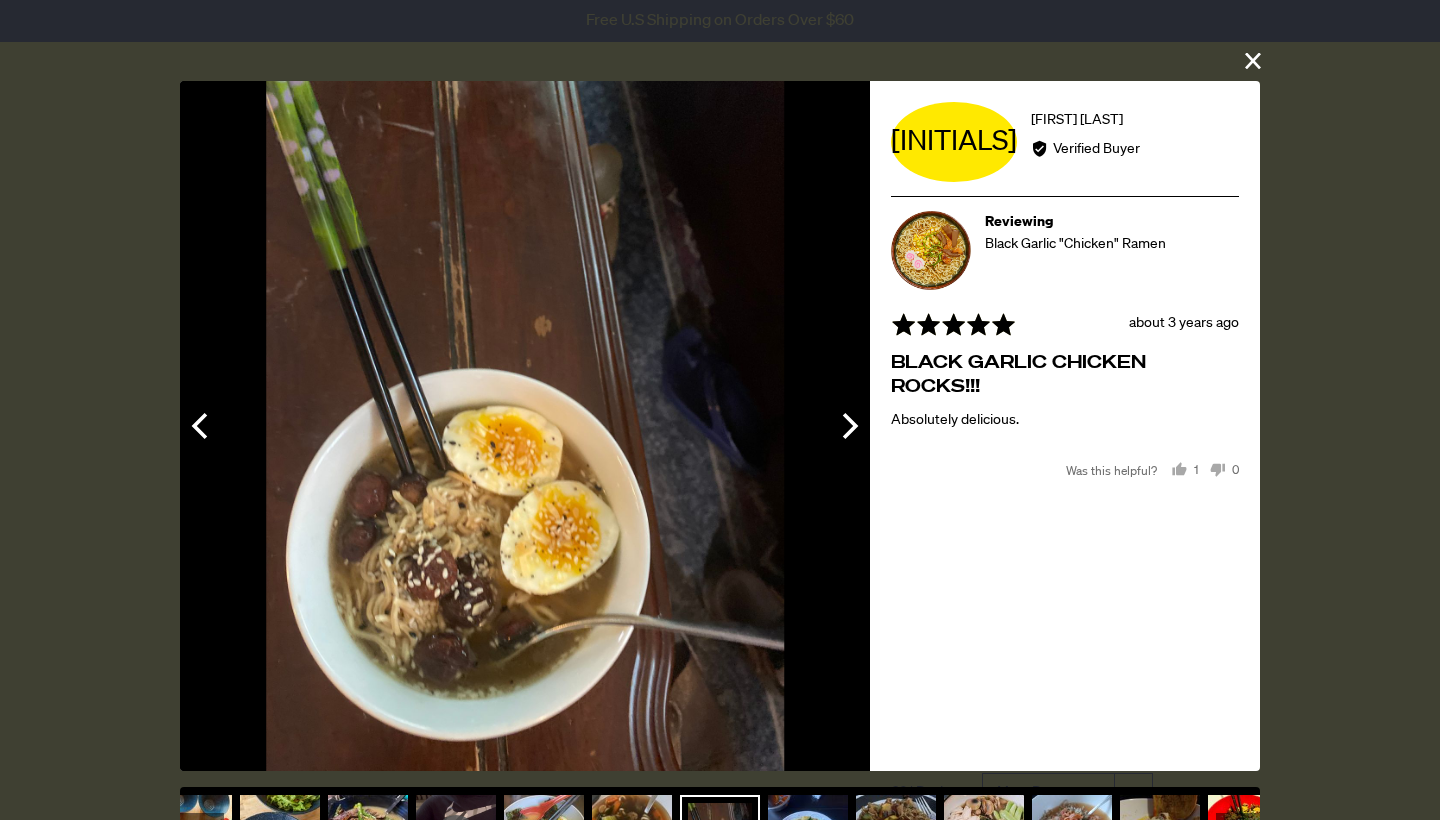 click 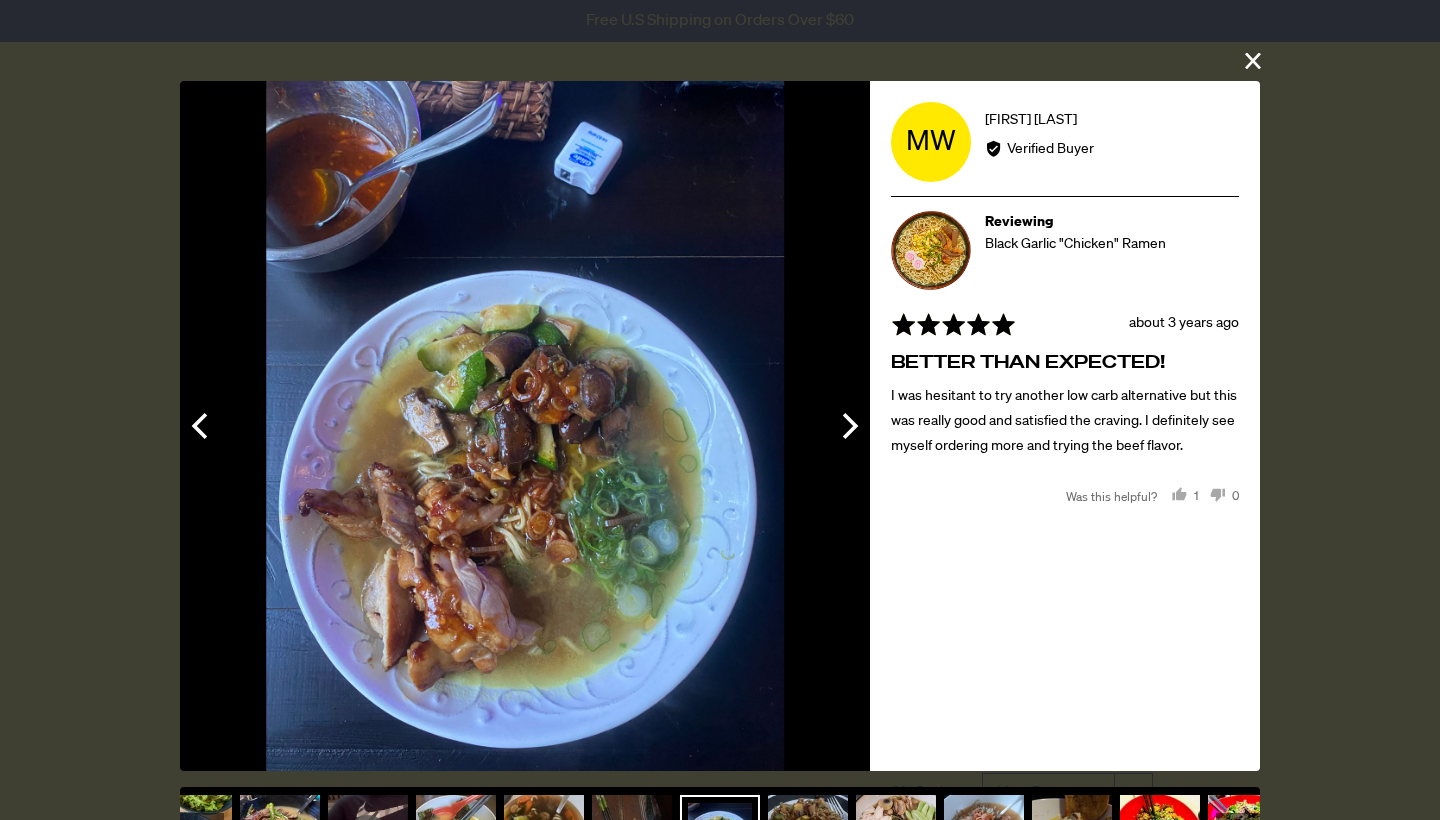 click 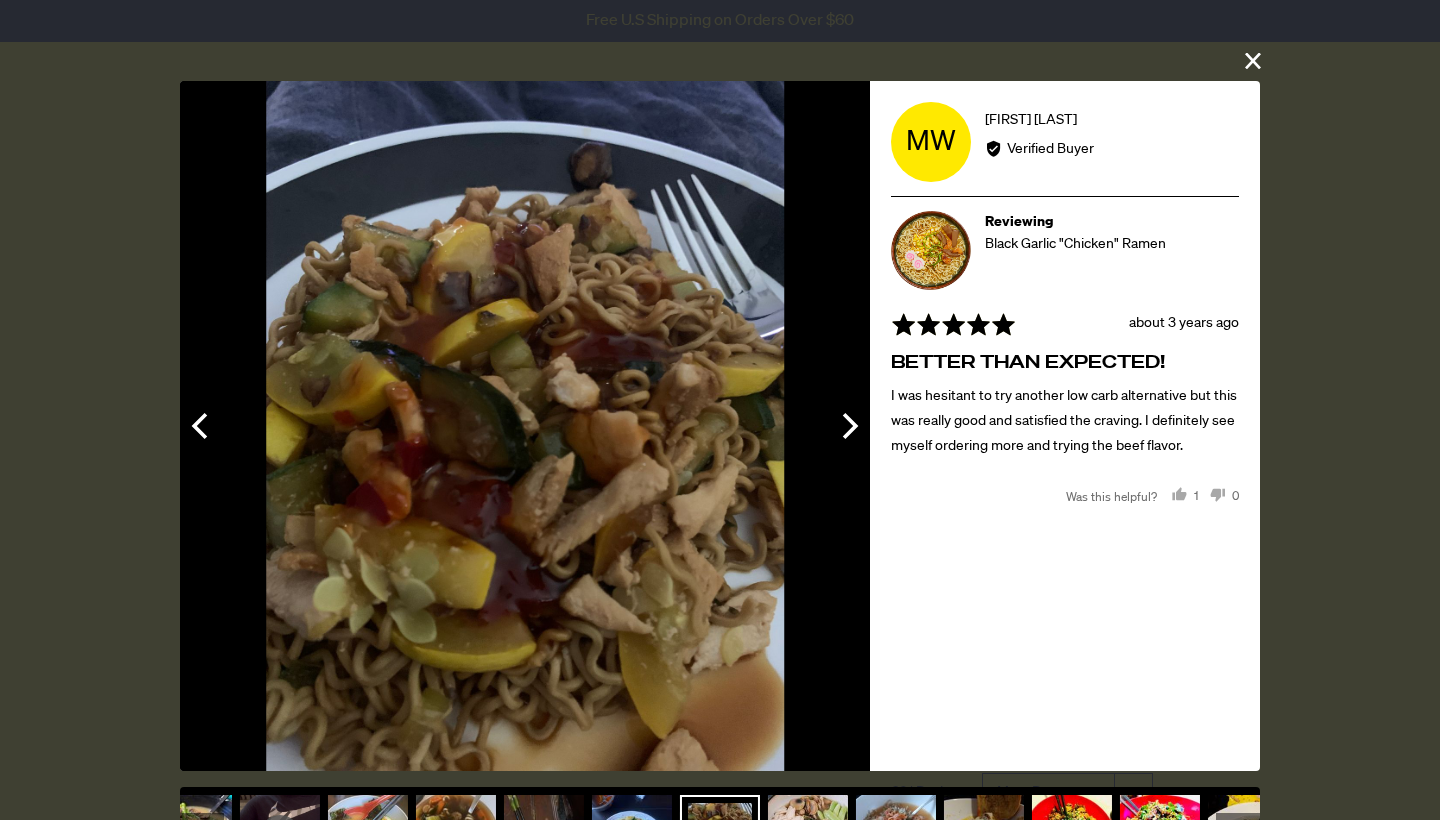 click 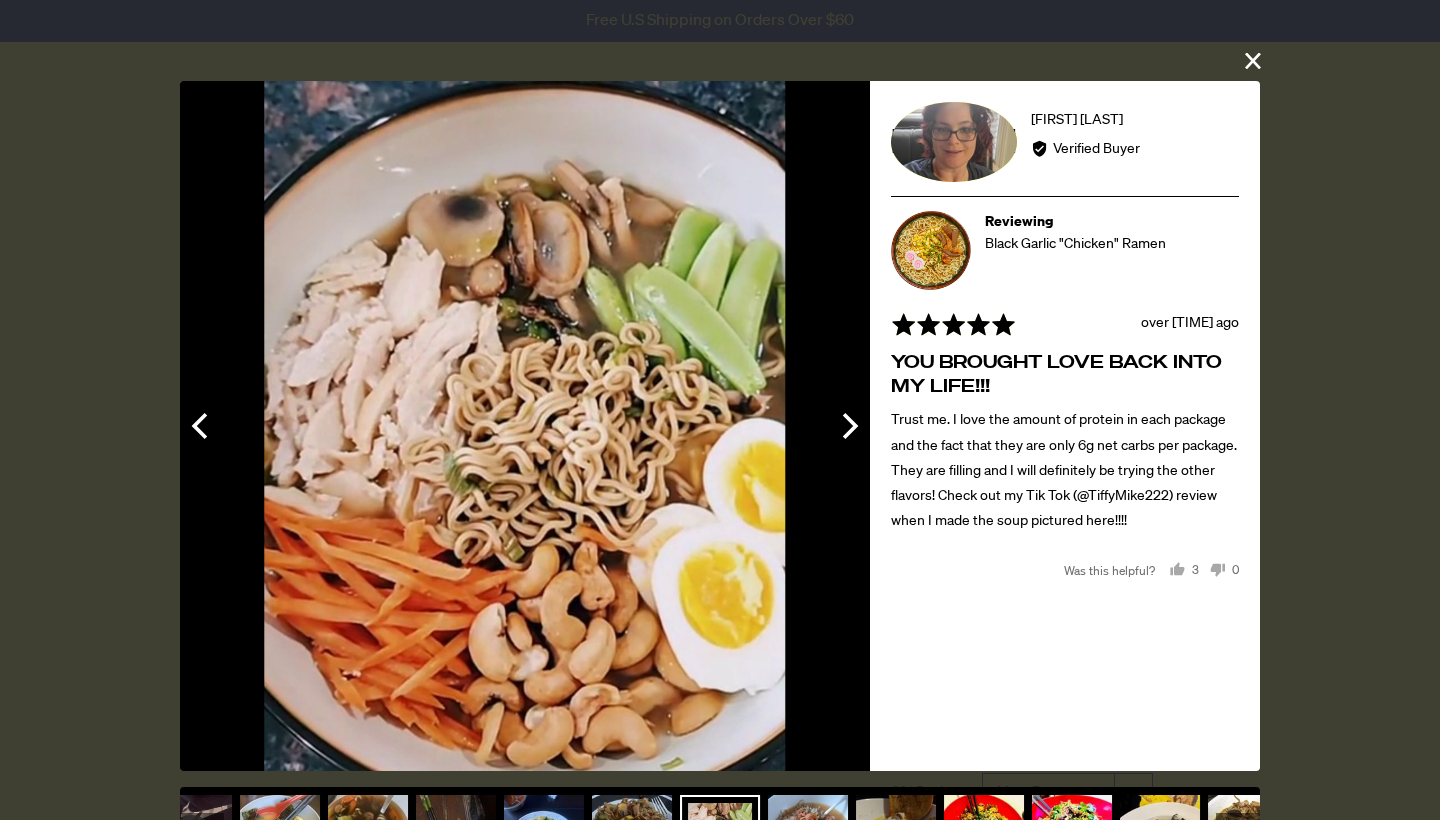 click 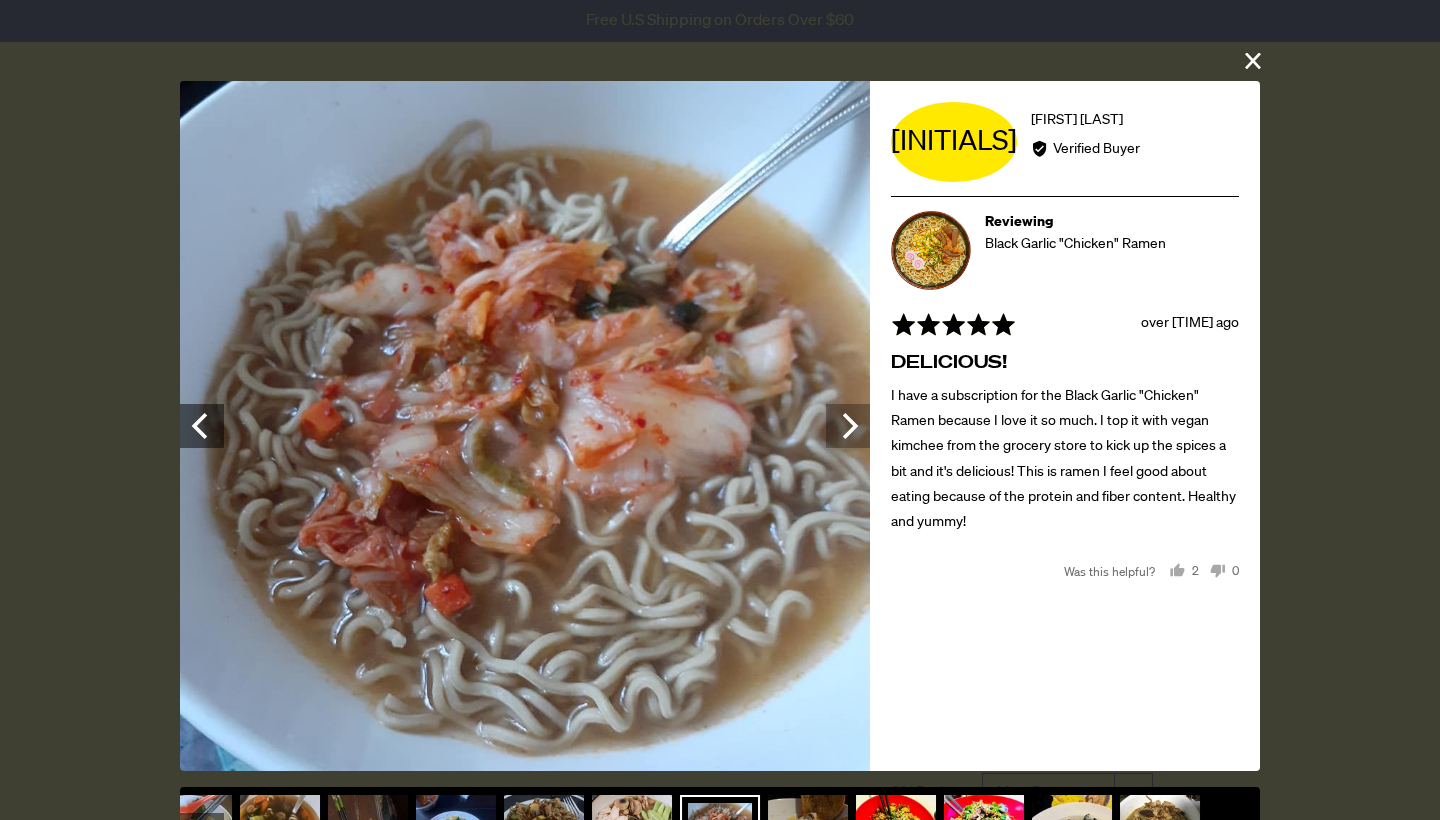 click 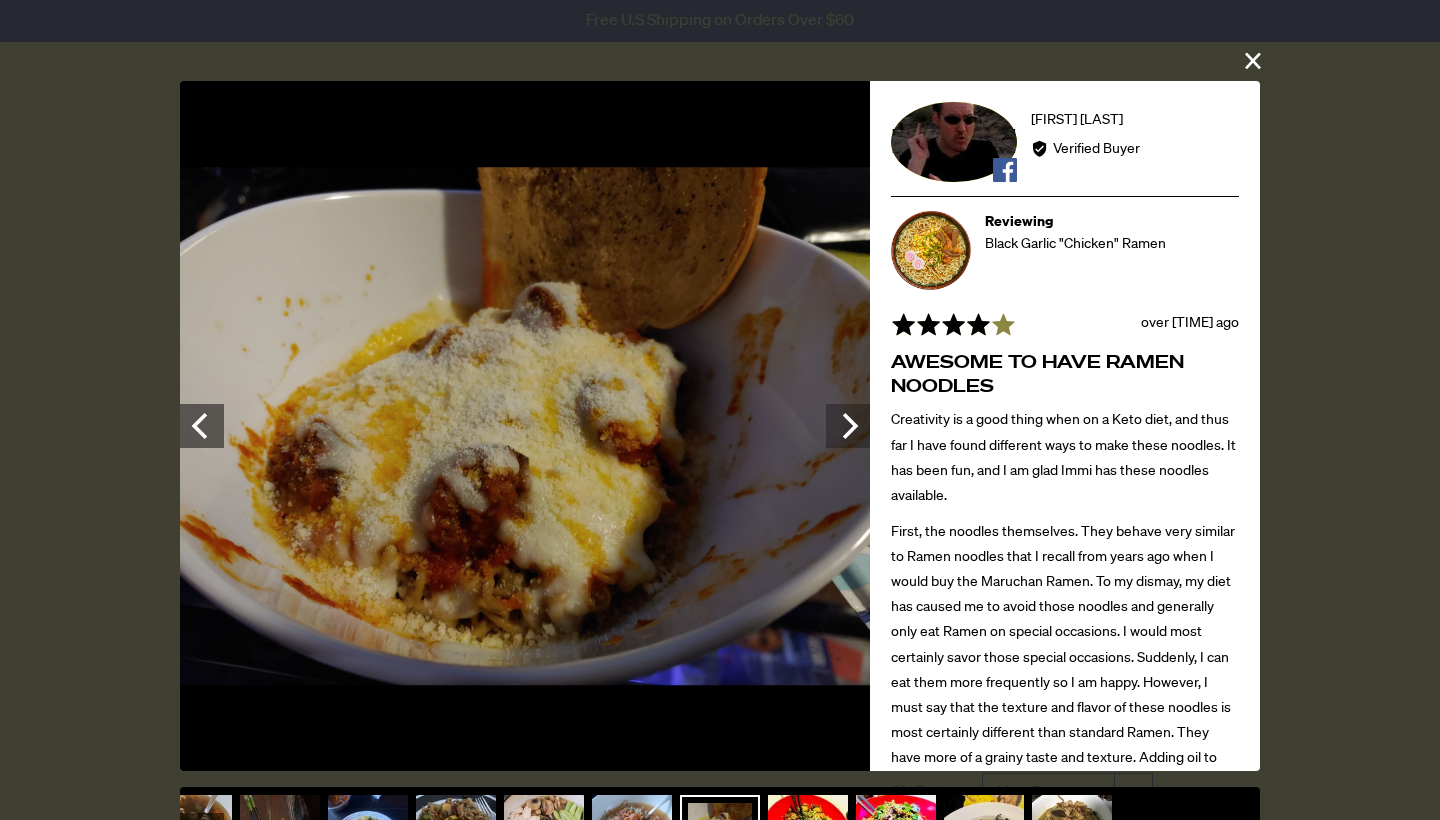 click 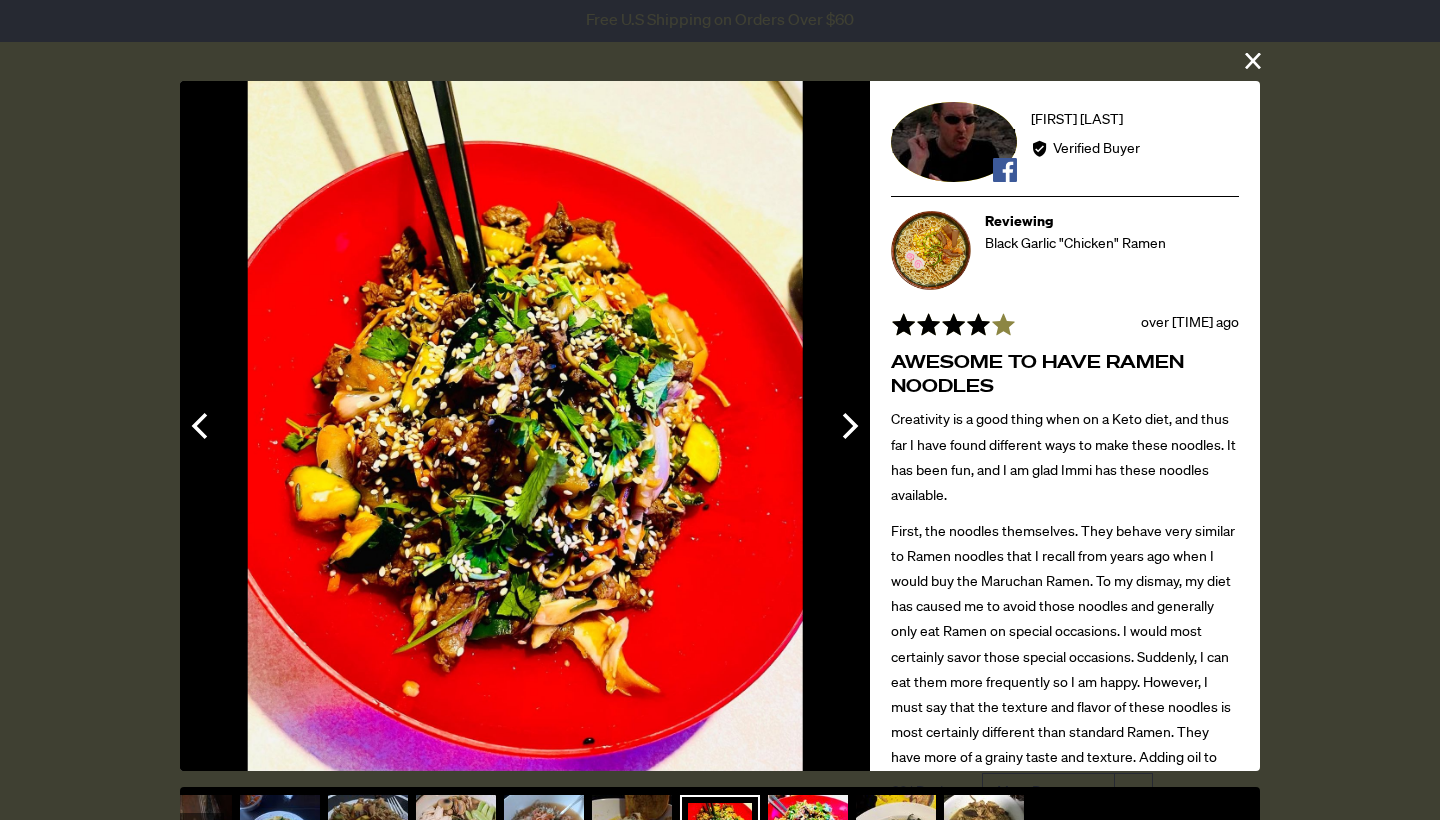 click 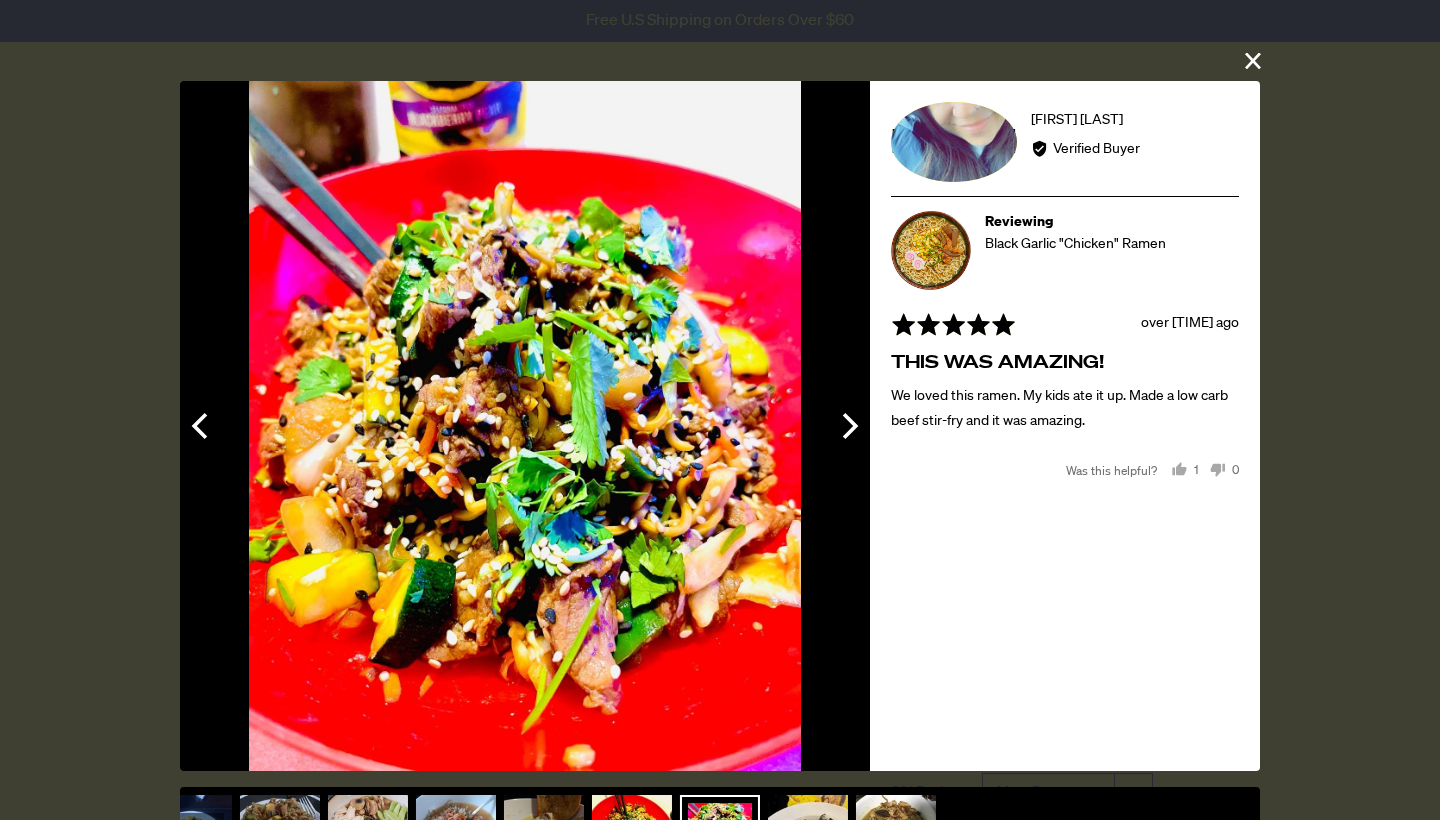click 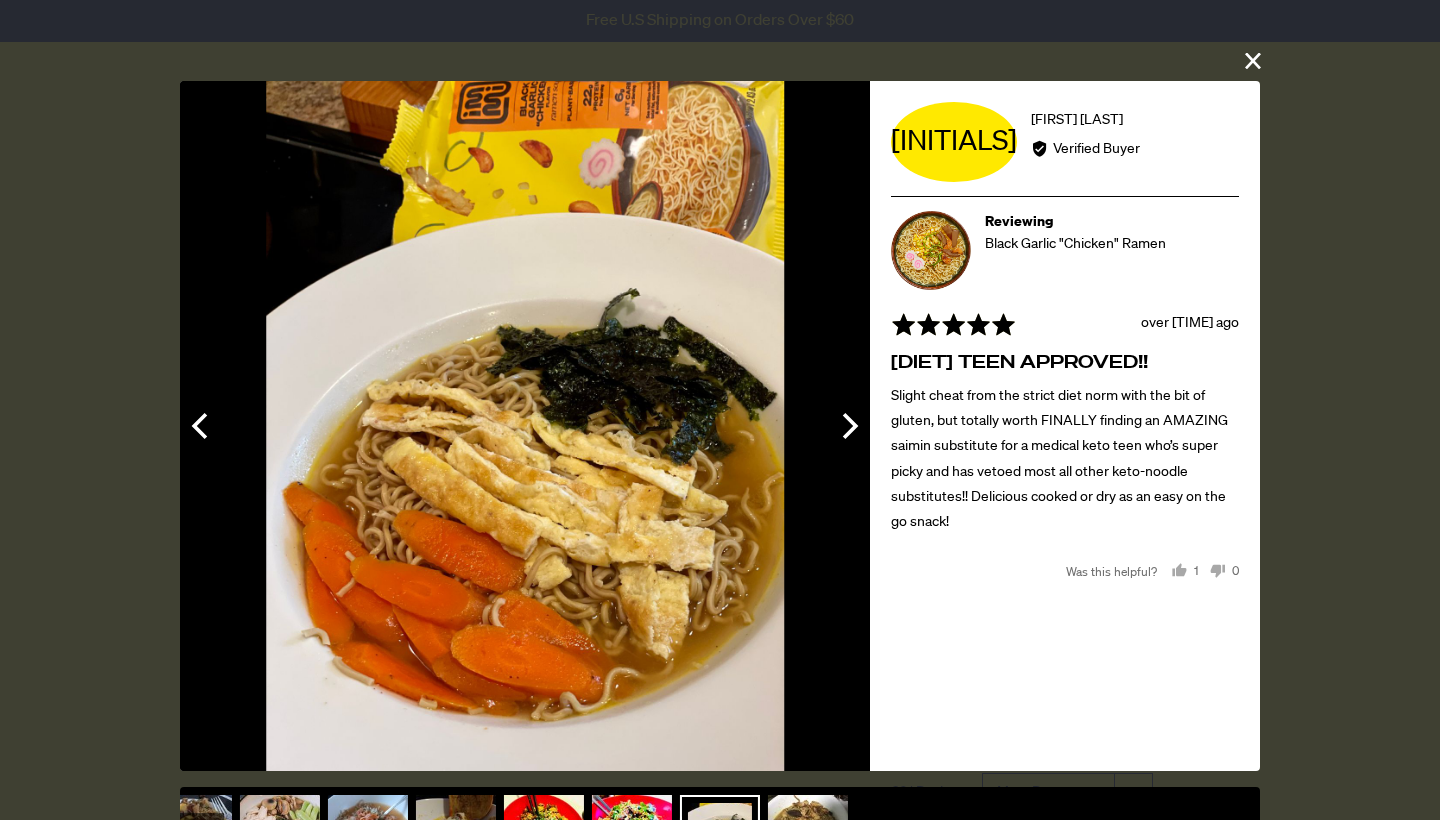click 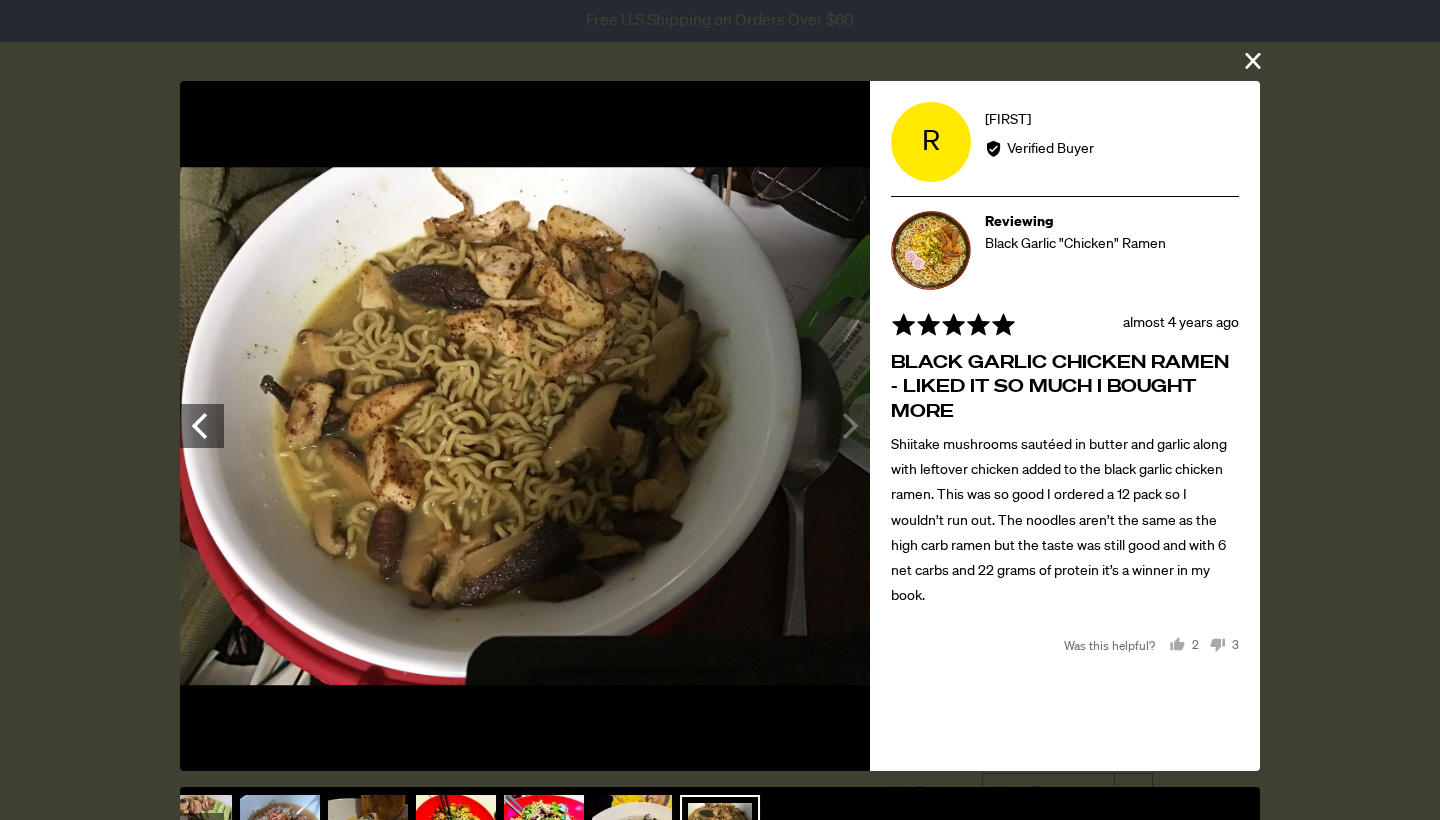click at bounding box center (525, 426) 